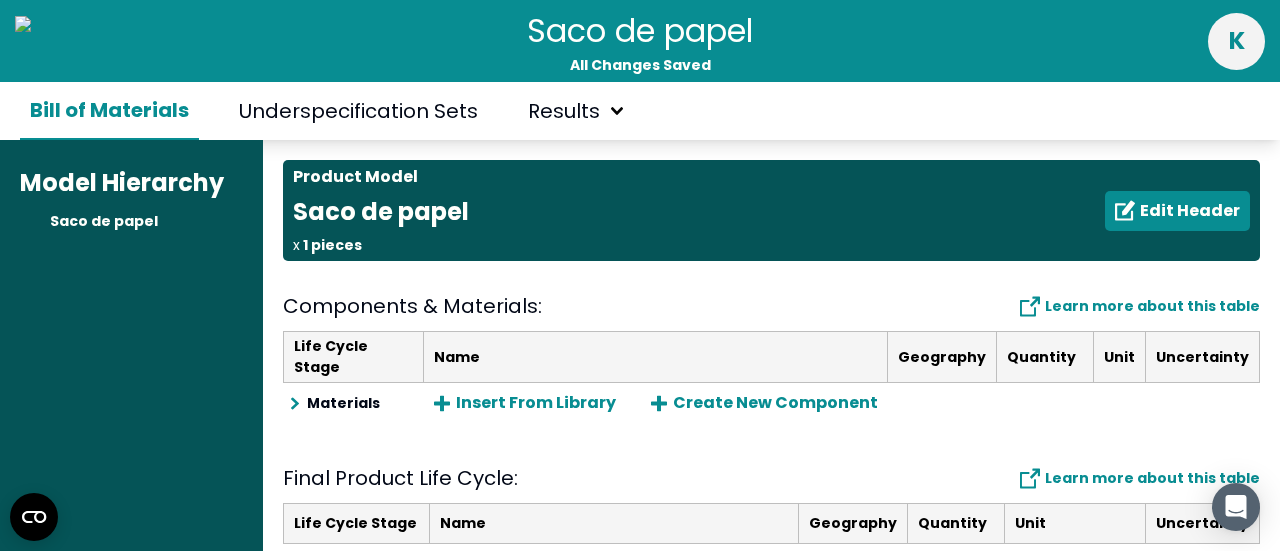 scroll, scrollTop: 0, scrollLeft: 0, axis: both 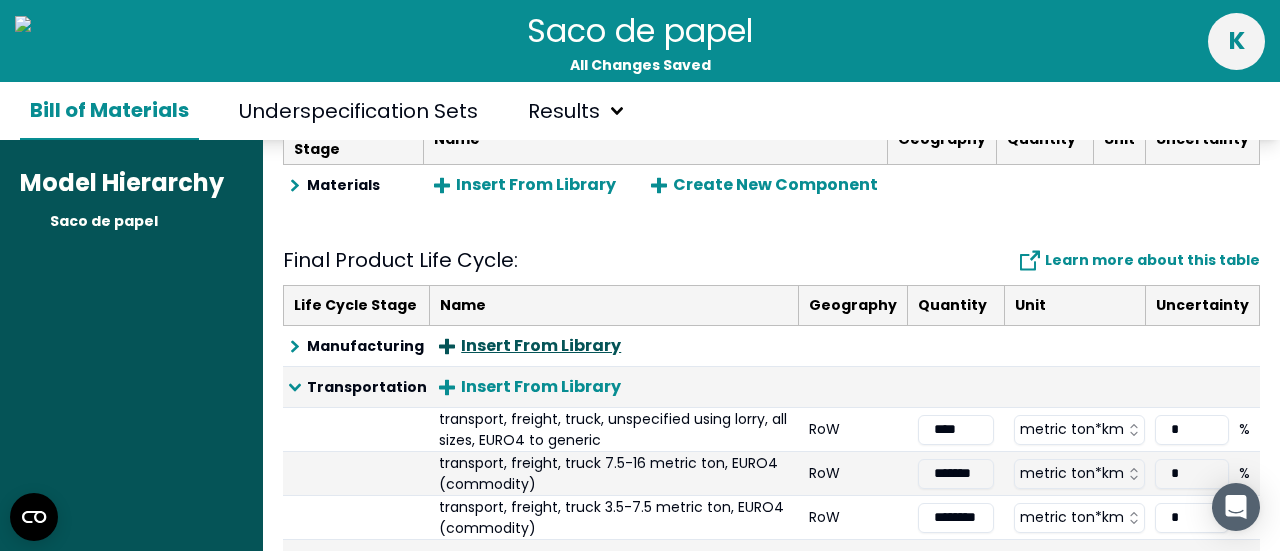 click on "Insert From Library" at bounding box center [530, 346] 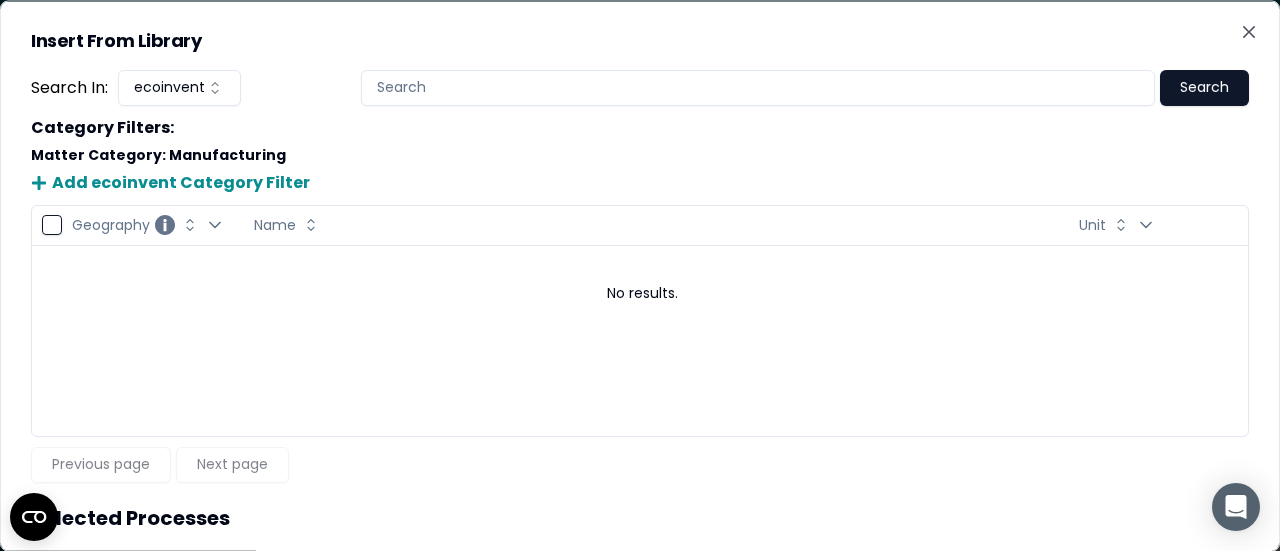 click at bounding box center (758, 87) 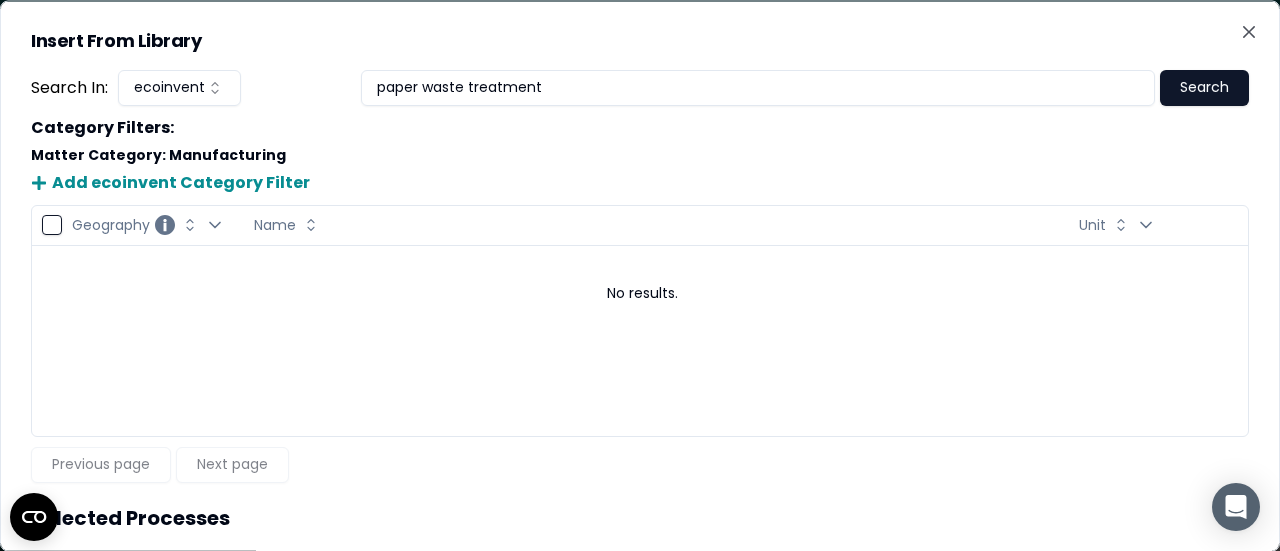 click on "Search" at bounding box center (1204, 87) 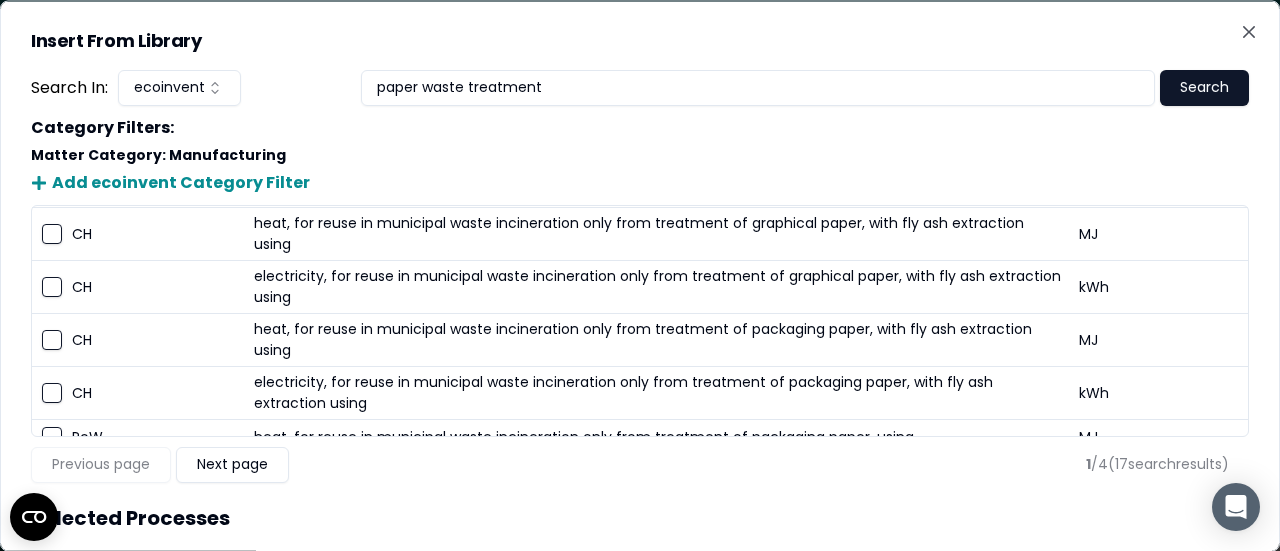 scroll, scrollTop: 55, scrollLeft: 0, axis: vertical 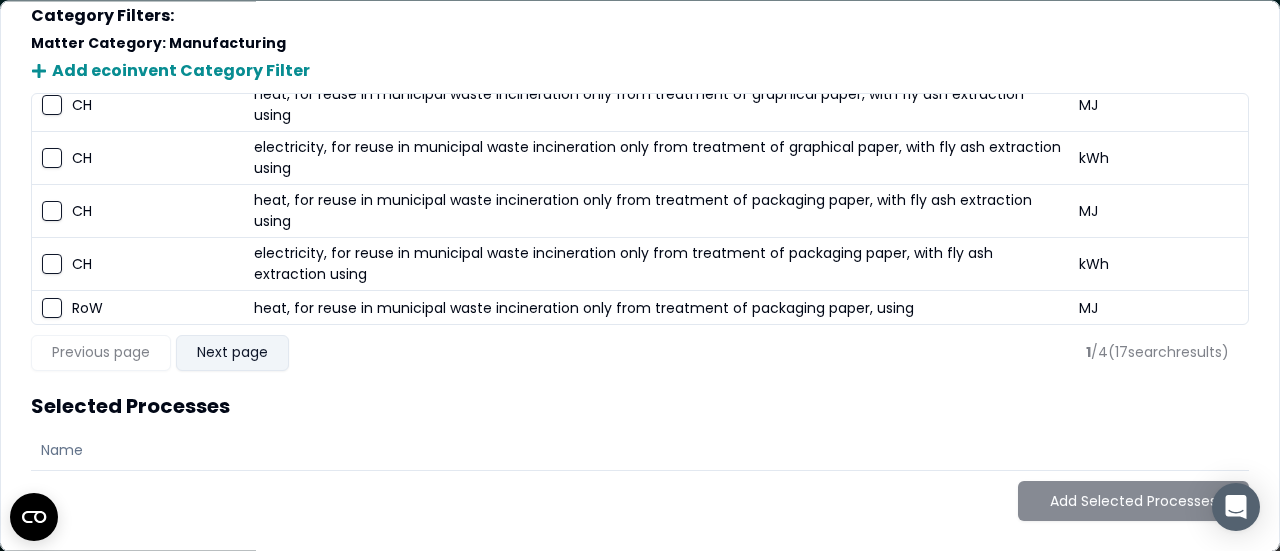 click on "Next page" at bounding box center [232, 353] 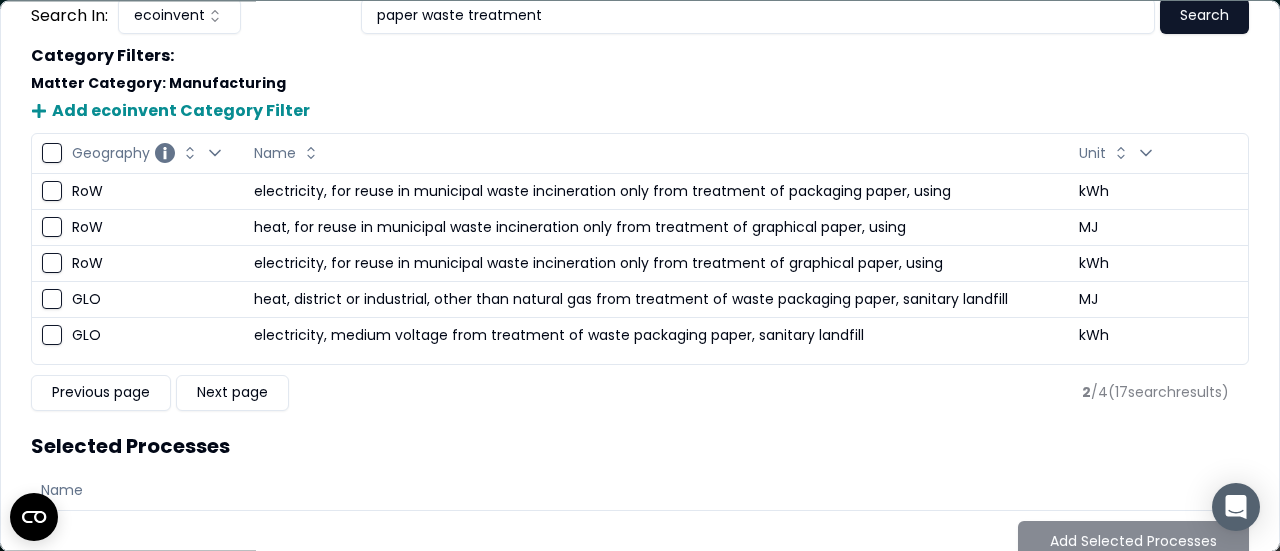 scroll, scrollTop: 111, scrollLeft: 0, axis: vertical 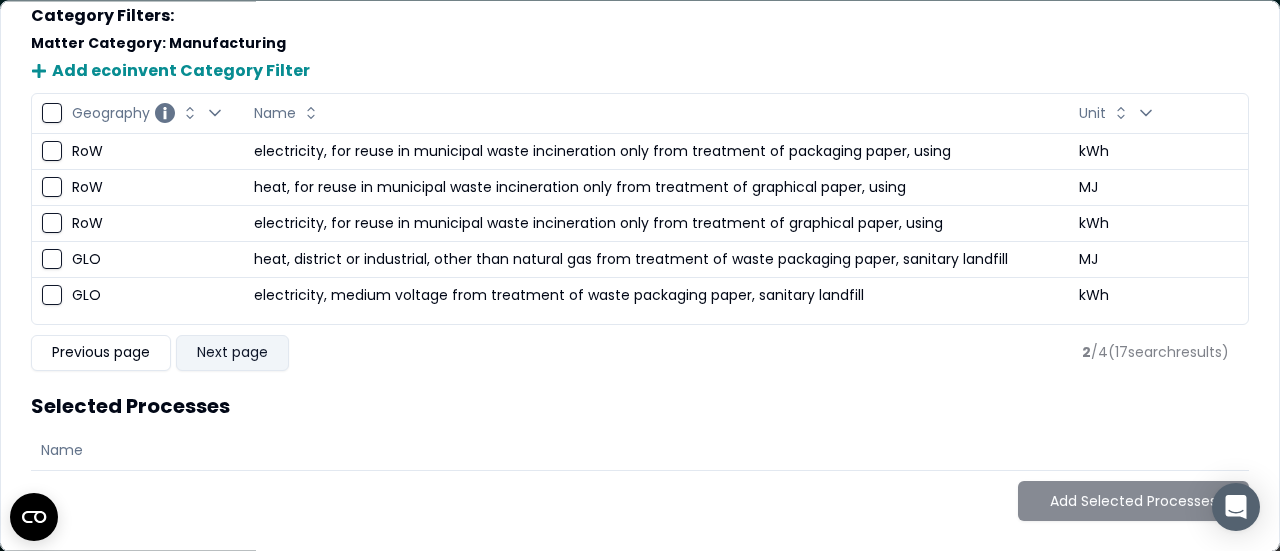 click on "Next page" at bounding box center (232, 353) 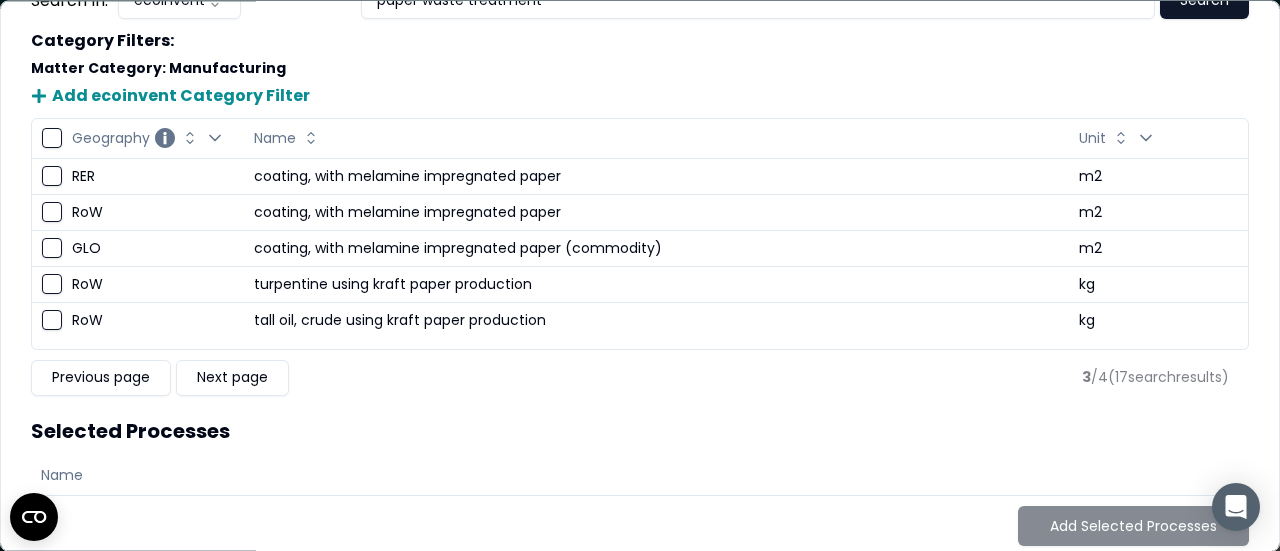 scroll, scrollTop: 111, scrollLeft: 0, axis: vertical 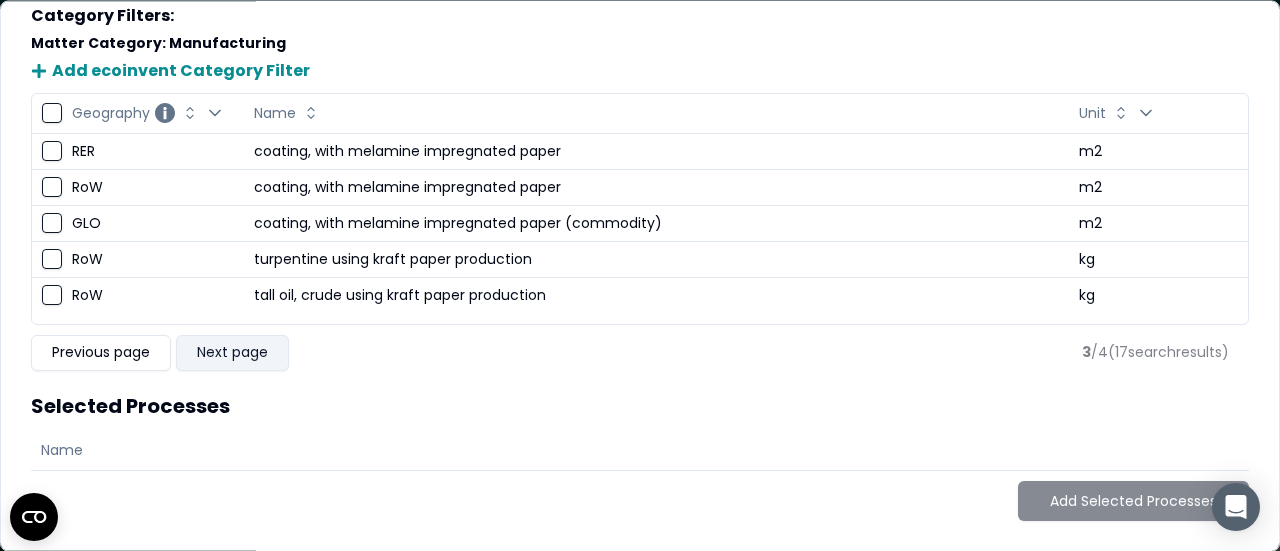 click on "Next page" at bounding box center (232, 353) 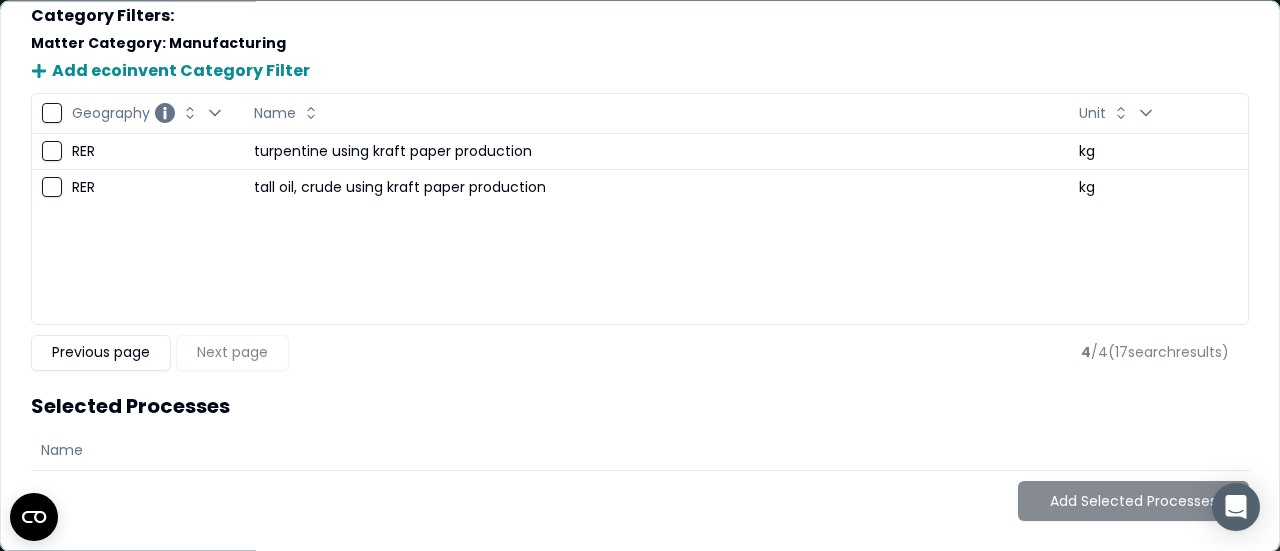 click on "Previous page Next page" at bounding box center (160, 353) 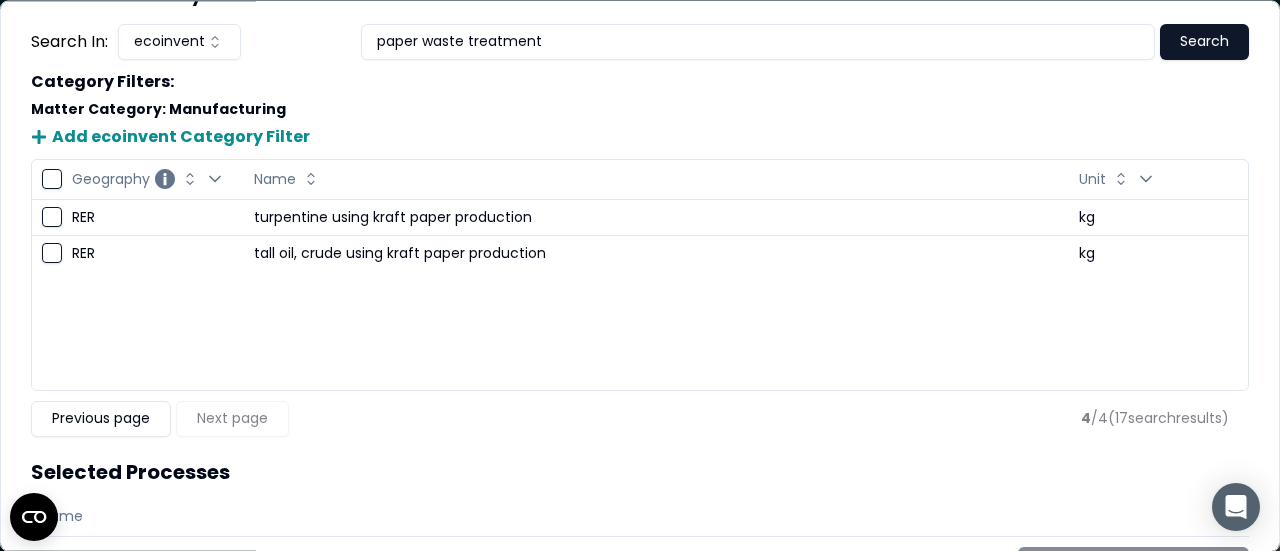 scroll, scrollTop: 0, scrollLeft: 0, axis: both 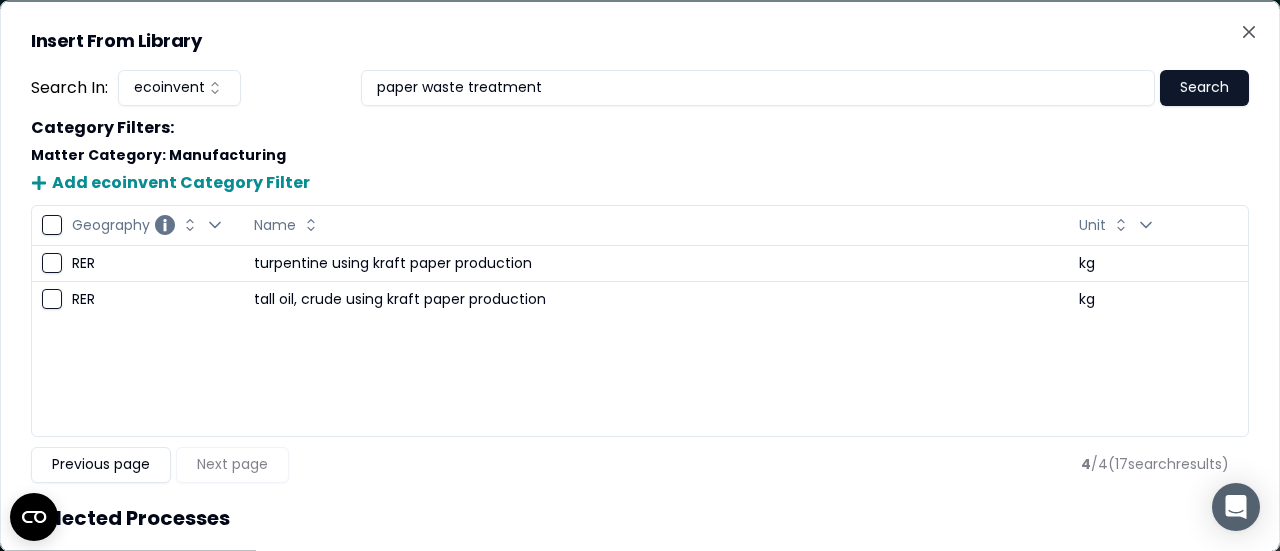 drag, startPoint x: 468, startPoint y: 87, endPoint x: 775, endPoint y: 14, distance: 315.5598 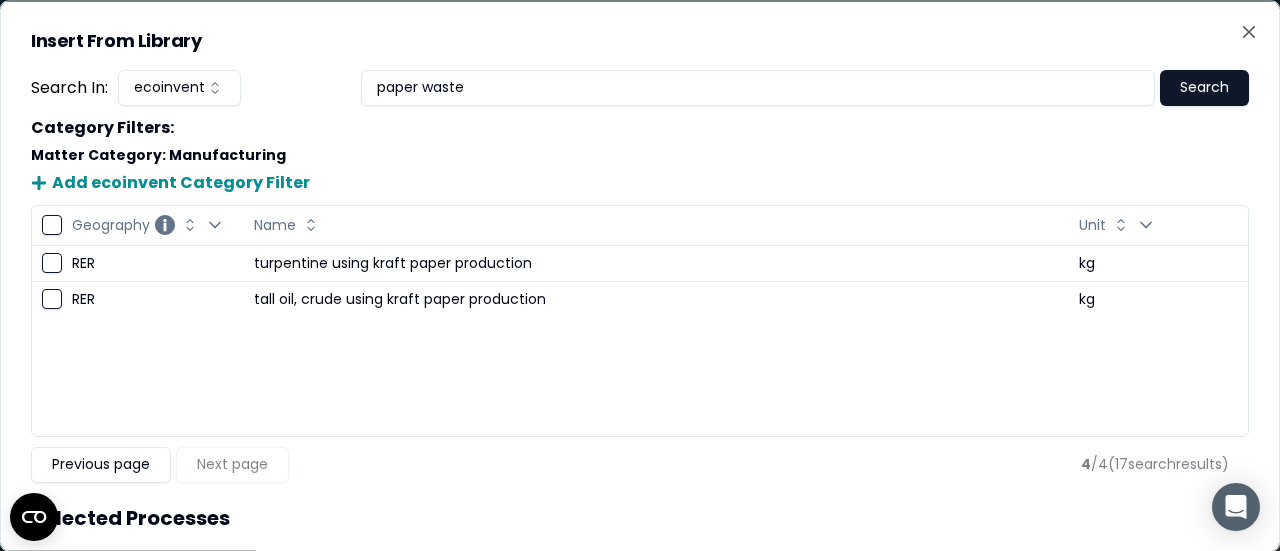 type on "paper waste" 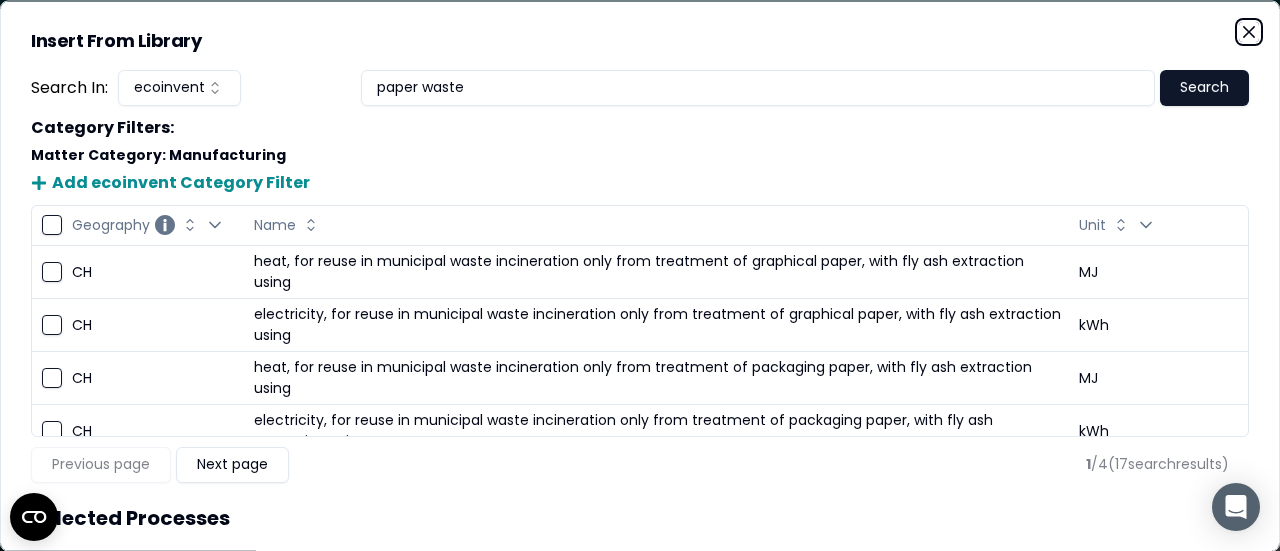 click 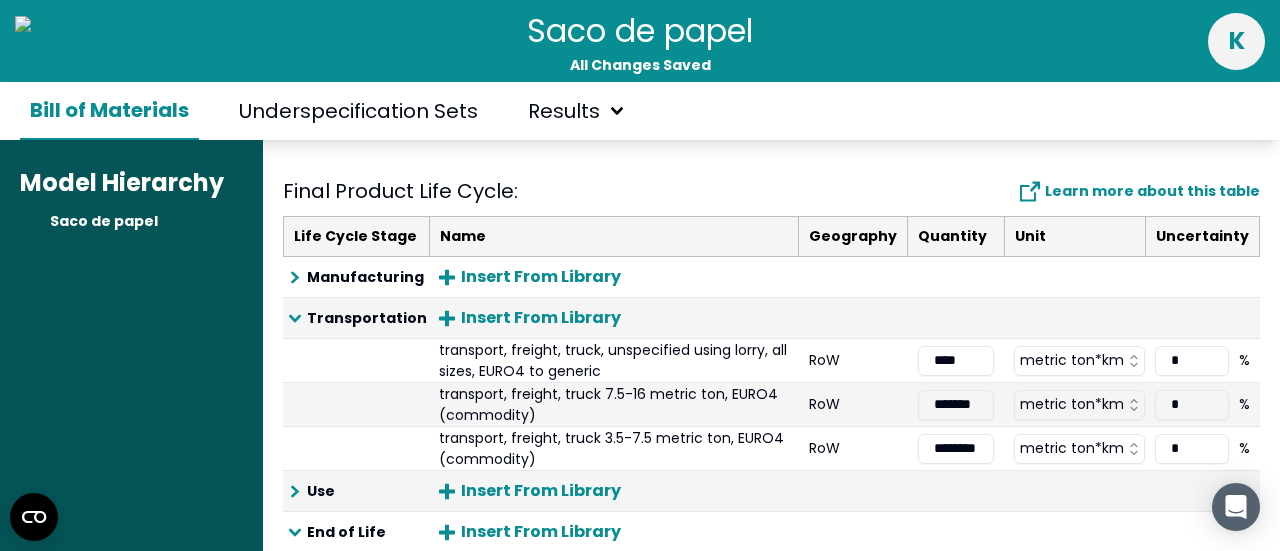 scroll, scrollTop: 318, scrollLeft: 0, axis: vertical 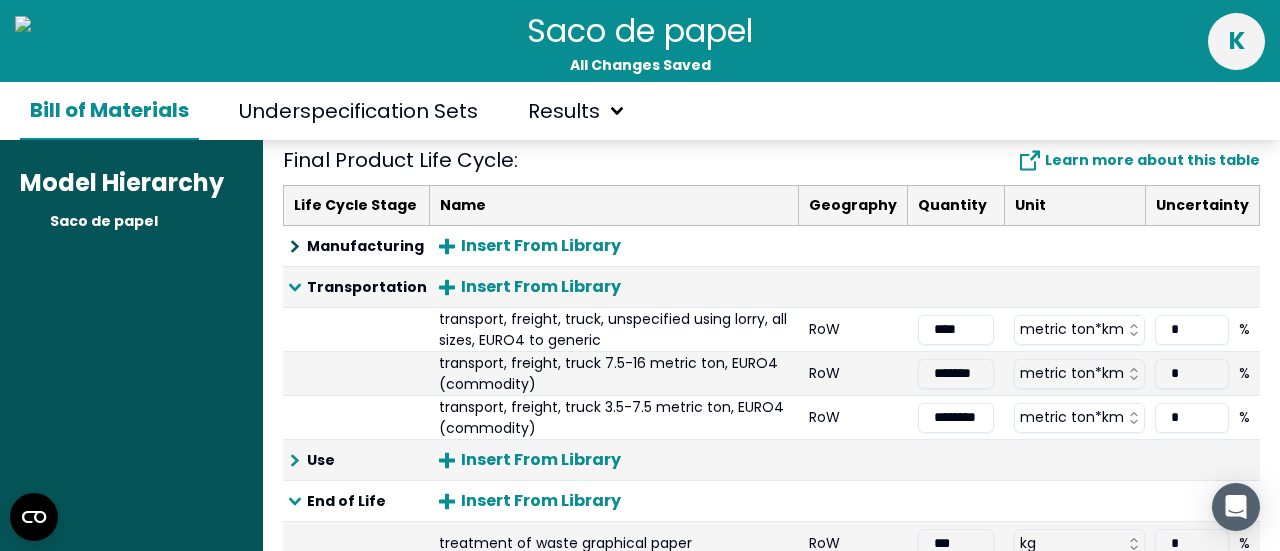 click 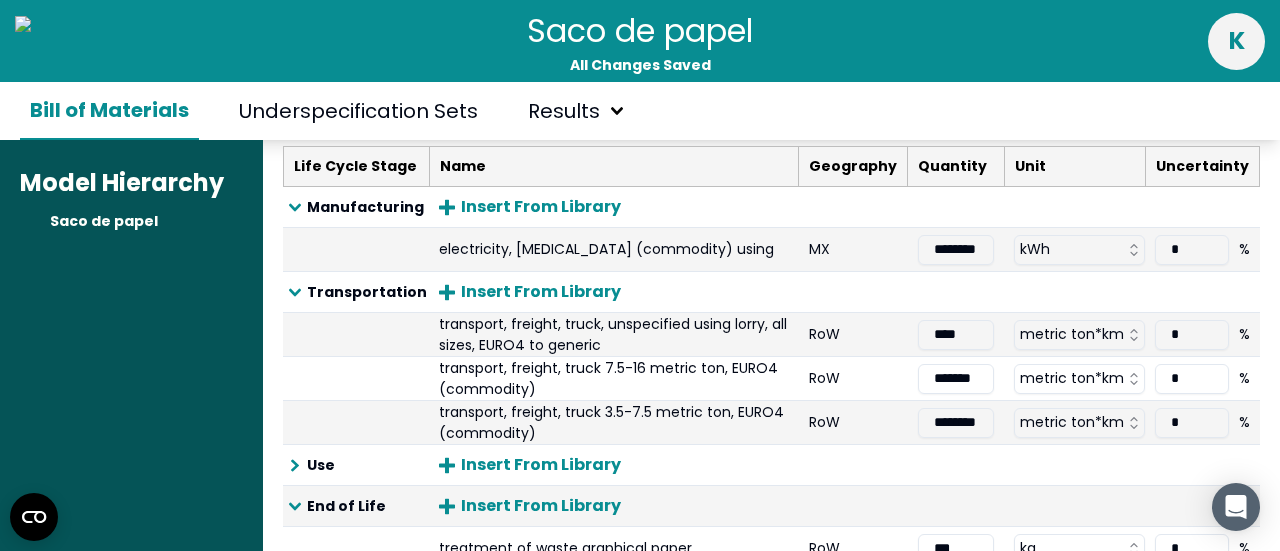 scroll, scrollTop: 462, scrollLeft: 0, axis: vertical 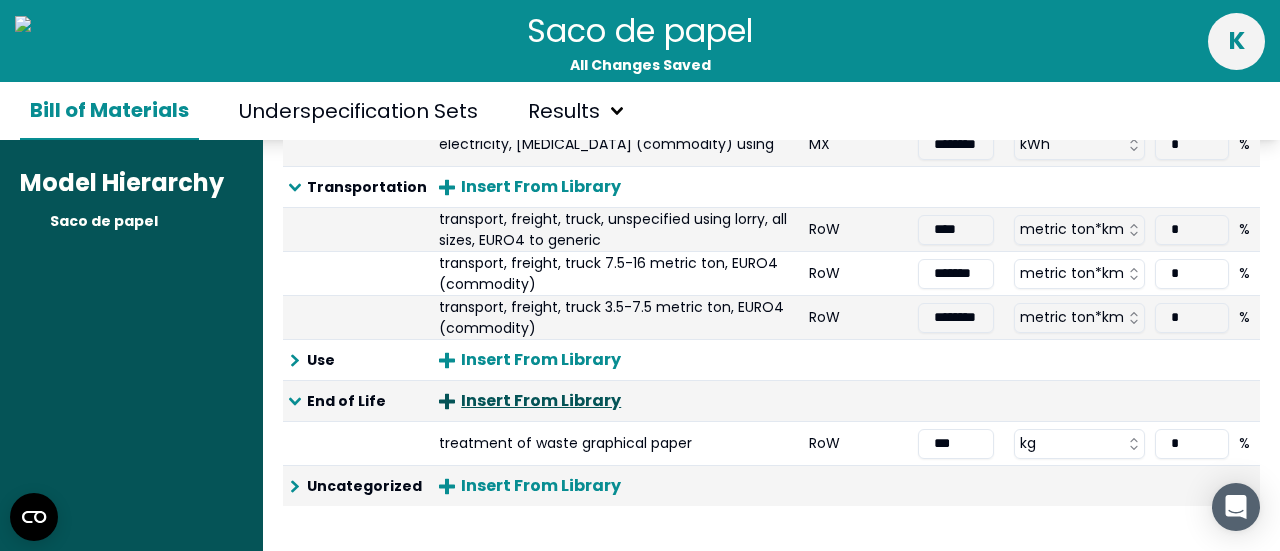 click on "Insert From Library" at bounding box center (530, 401) 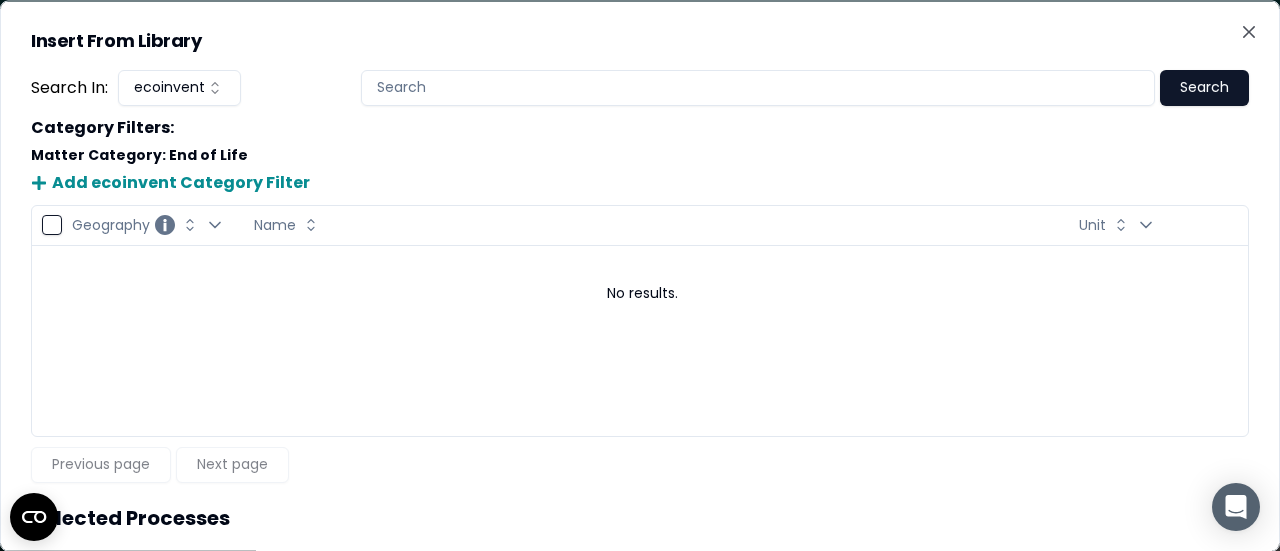 click on "Insert From Library Search In: ecoinvent Search Category Filters : Matter Category :   End of Life   Add ecoinvent Category Filter Geography Change  Geography  sorting Open  Geography  filter Name Change  Name  sorting Unit Change  Unit  sorting Open  Unit  filter No results. Previous page Next page Selected Processes  Name Add Selected Processes Close" at bounding box center [640, 275] 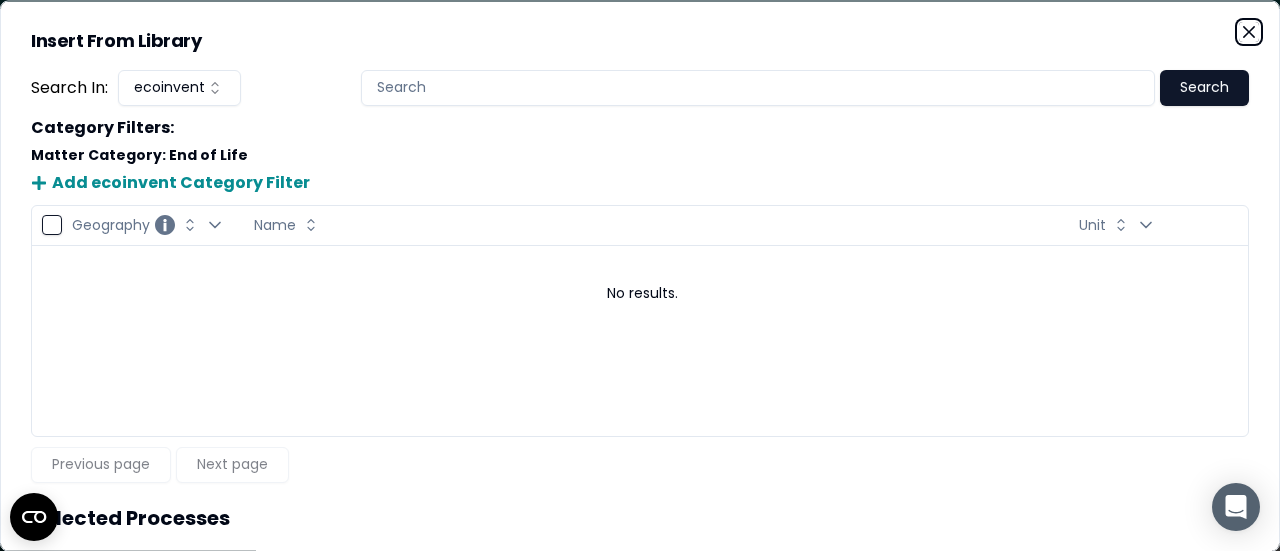 click 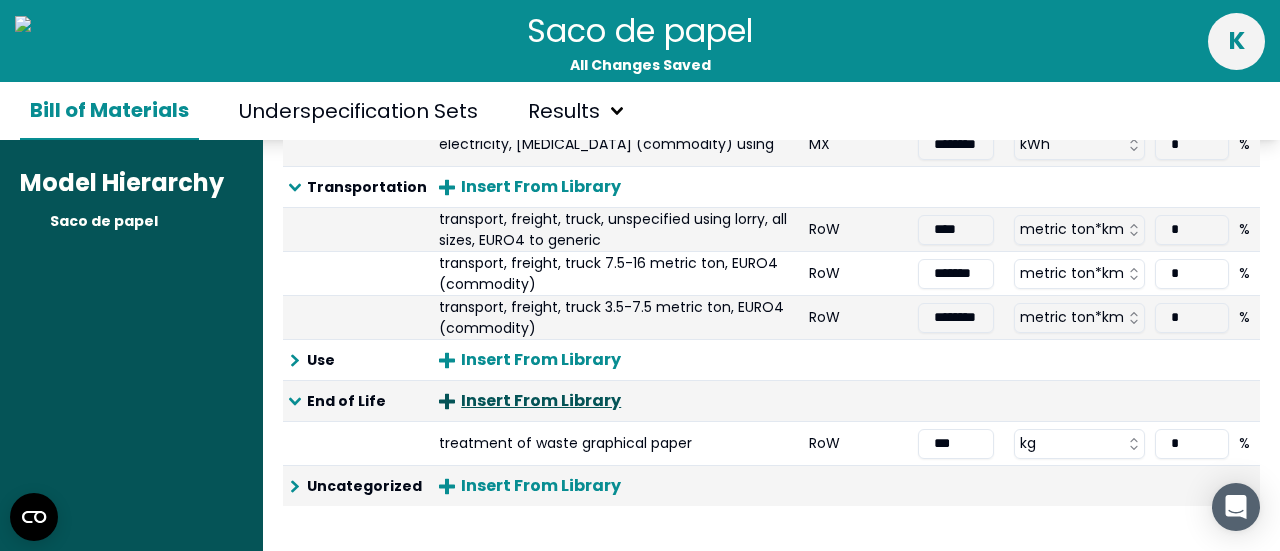 click on "Insert From Library" at bounding box center (530, 401) 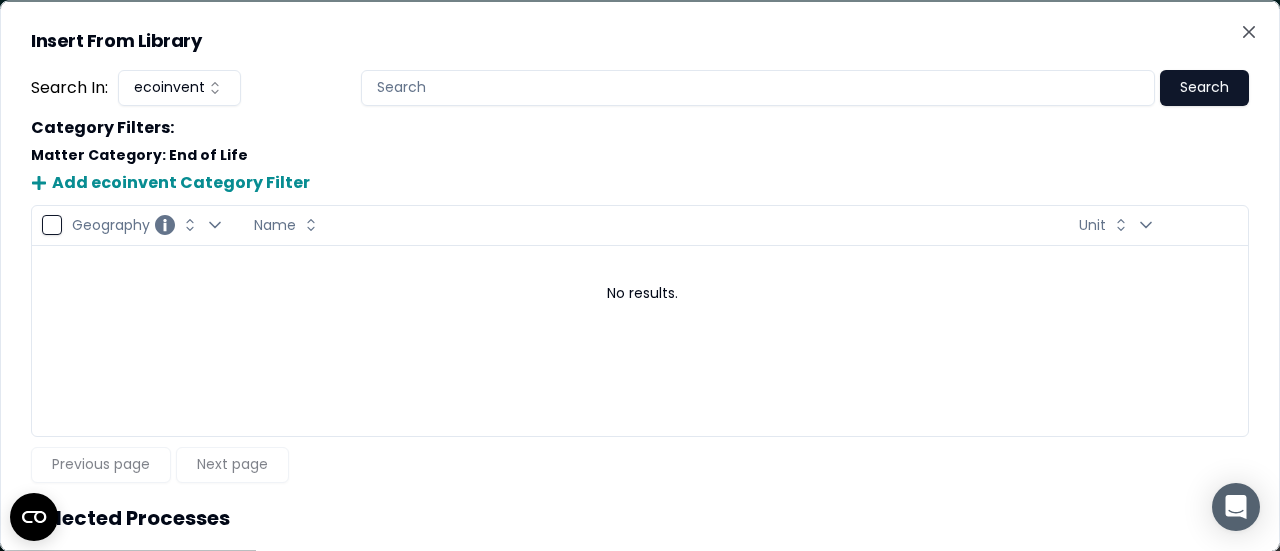 click at bounding box center (758, 87) 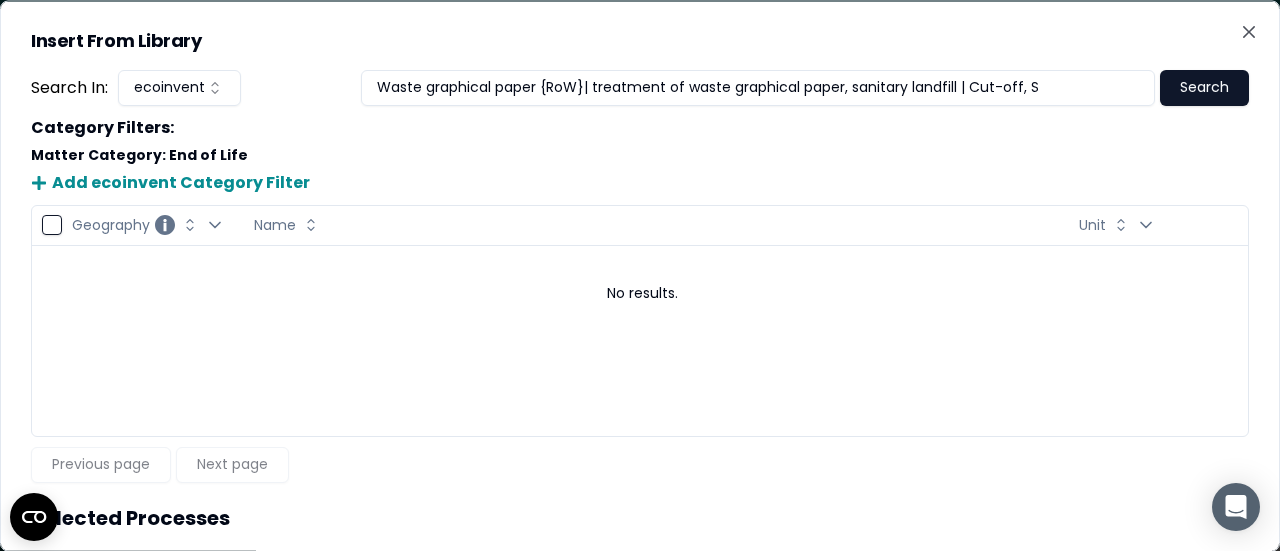 type on "Waste graphical paper {RoW}| treatment of waste graphical paper, sanitary landfill | Cut-off, S" 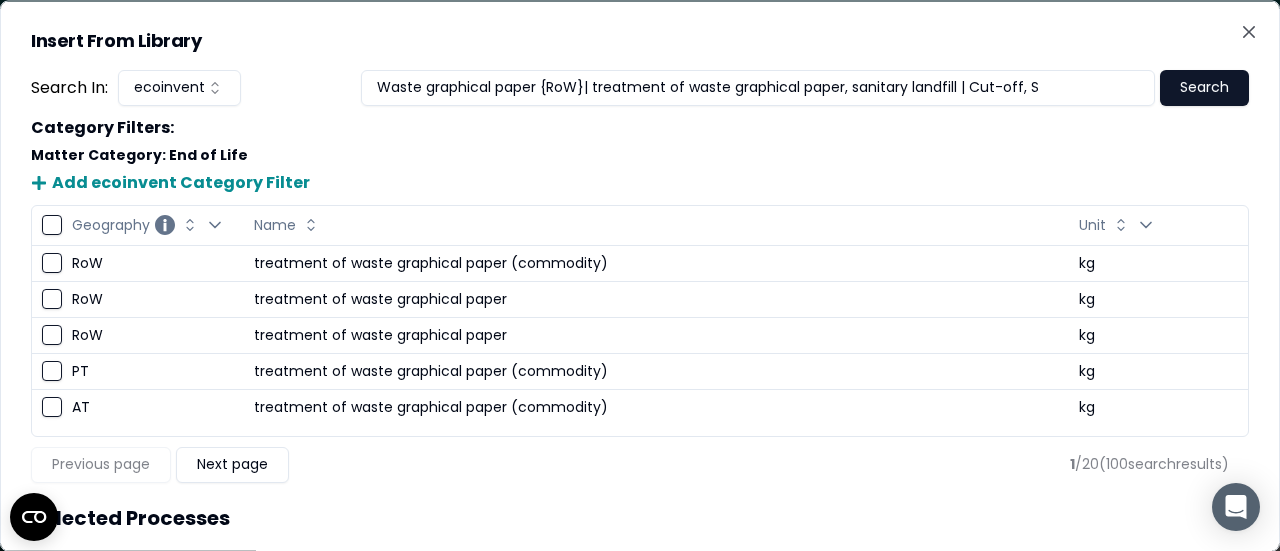 click at bounding box center (47, 263) 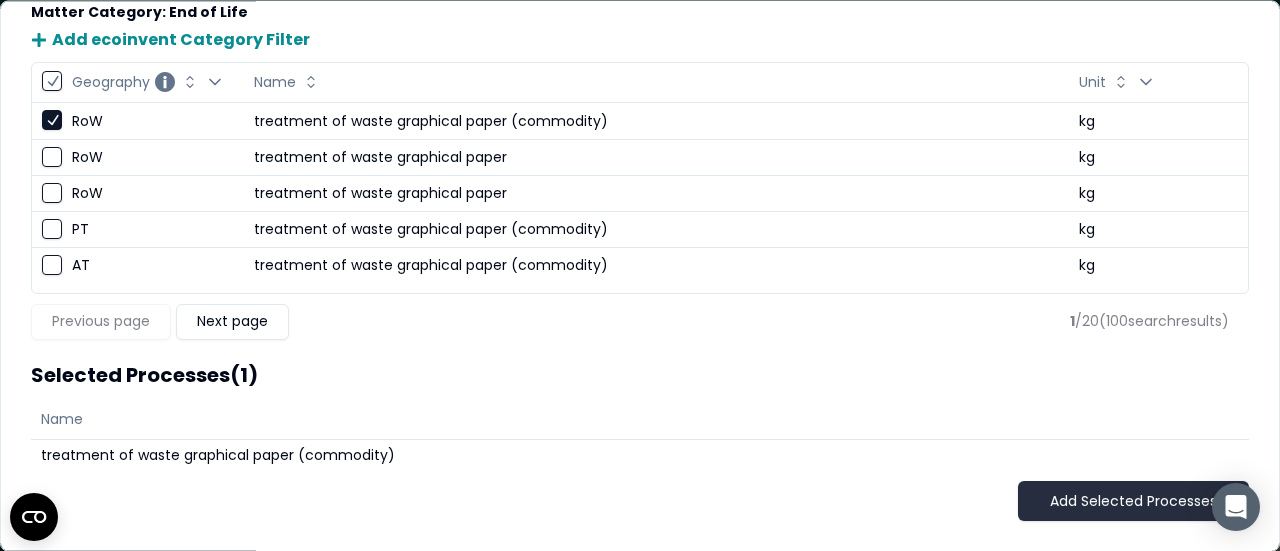 click on "Add Selected Processes" at bounding box center (1133, 502) 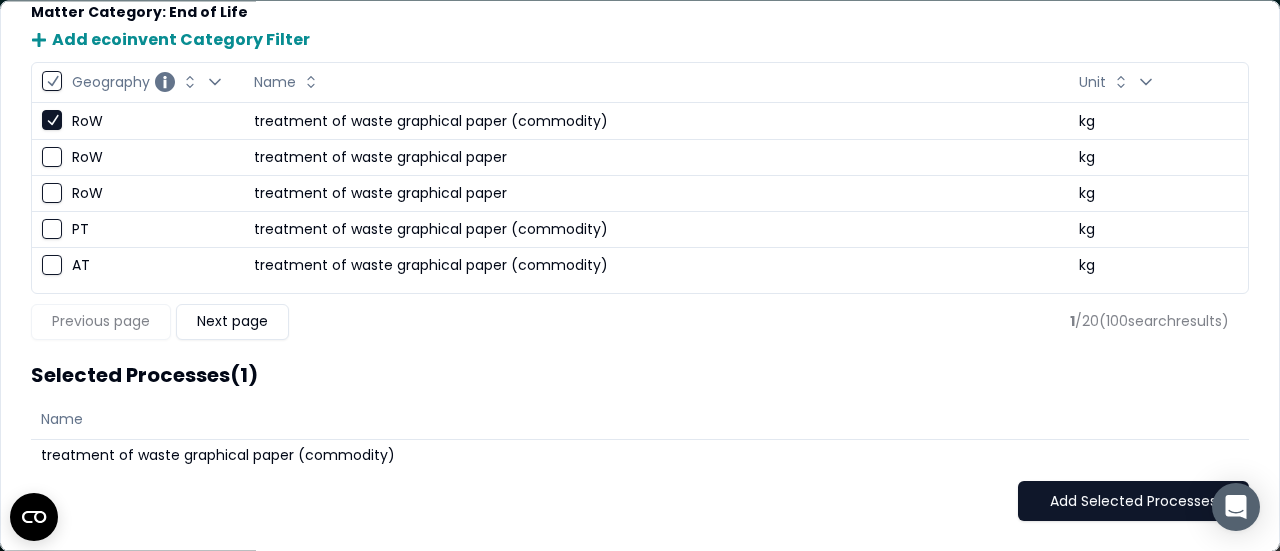 scroll, scrollTop: 111, scrollLeft: 0, axis: vertical 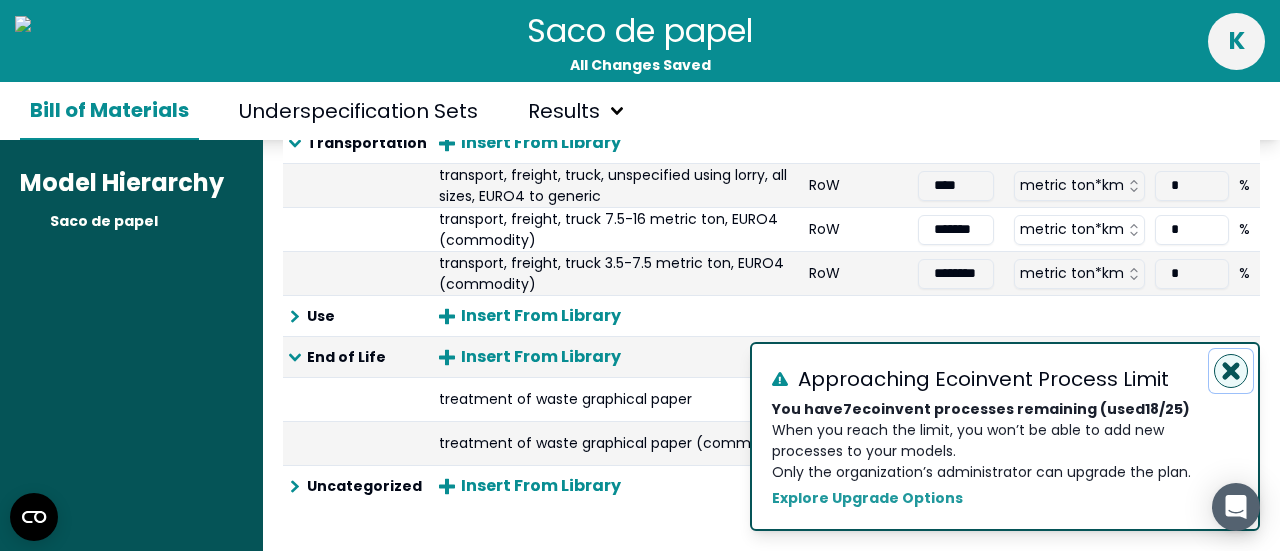 click 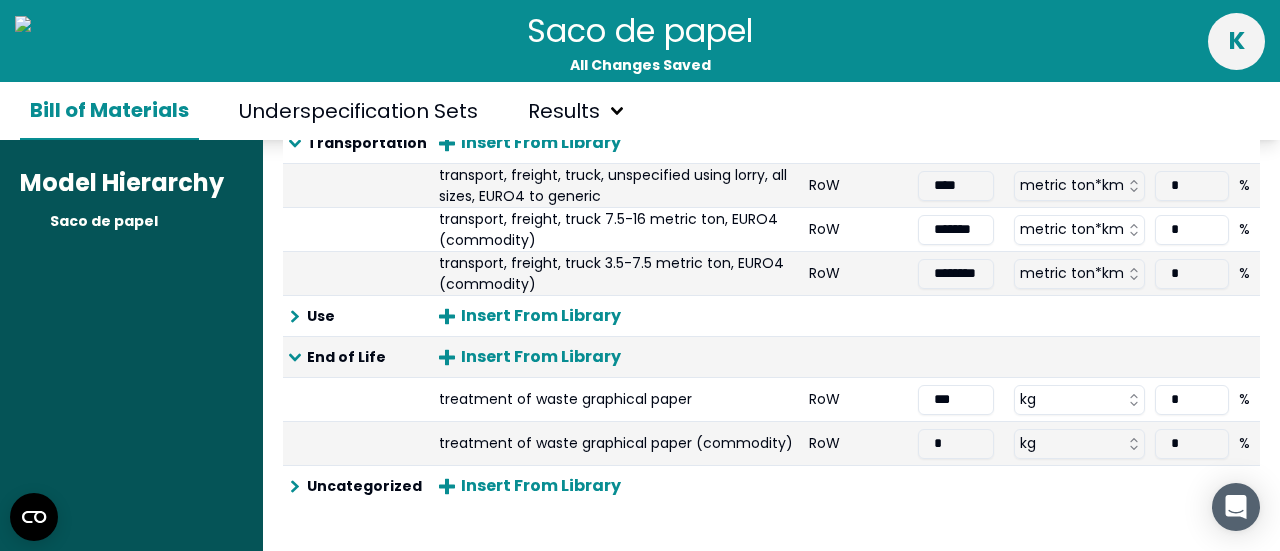 click on "*" at bounding box center [956, 444] 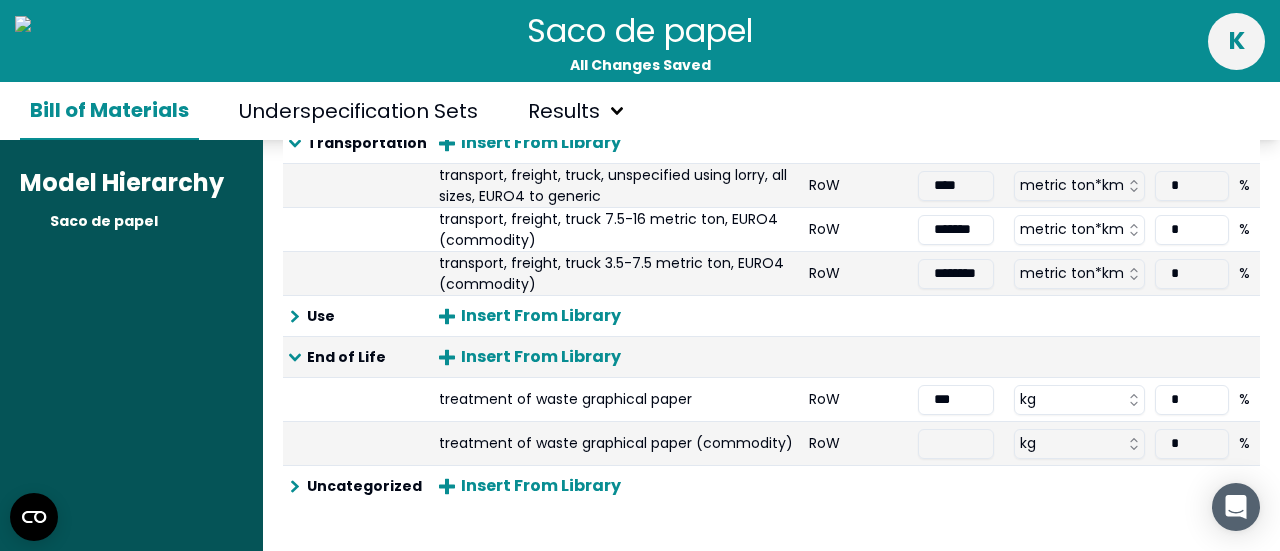 paste on "***" 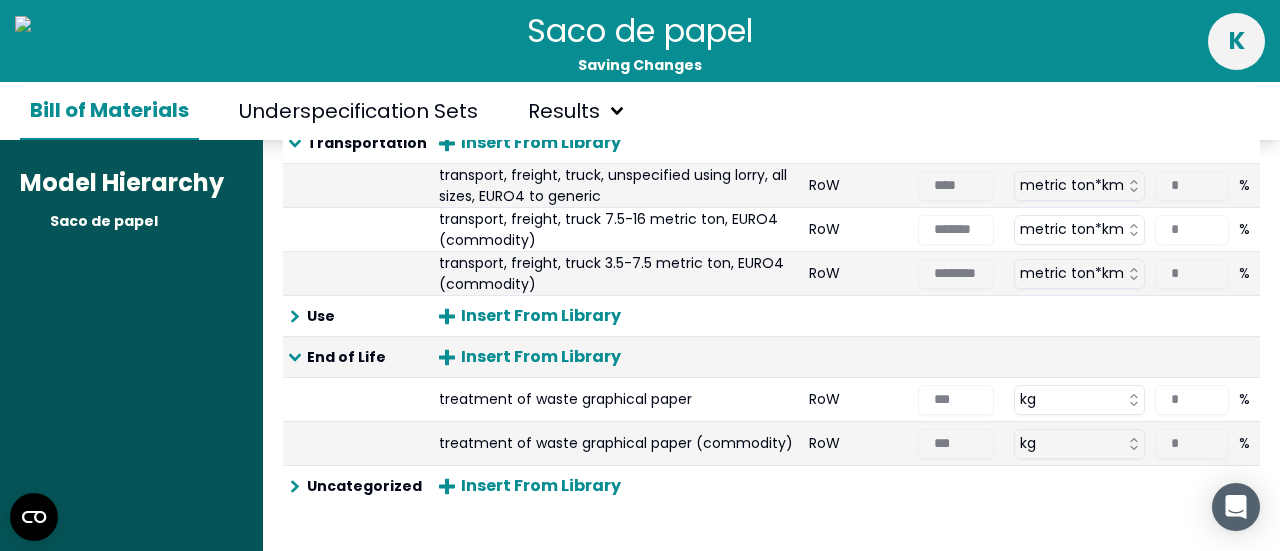 click on "Product Model Saco de papel x   1   pieces   Edit   Header Components & Materials : Learn more about this table Life Cycle Stage Name Geography Quantity Unit Uncertainty Materials Insert From Library Create New Component Final Product Life Cycle : Learn more about this table Life Cycle Stage Name Geography Quantity Unit Uncertainty Manufacturing Insert From Library electricity, high voltage (commodity) using MX ******** kWh * % Transportation Insert From Library transport, freight, truck, unspecified using lorry, all sizes, EURO4 to generic RoW **** metric ton*km * % transport, freight, truck 7.5-16 metric ton, EURO4 (commodity) RoW ******* metric ton*km * % transport, freight, truck 3.5-7.5 metric ton, EURO4 (commodity) RoW ******** metric ton*km * % Use Insert From Library End of Life Insert From Library treatment of waste graphical paper RoW *** kg * % treatment of waste graphical paper (commodity) RoW *** kg * % Uncategorized Insert From Library" at bounding box center [771, 345] 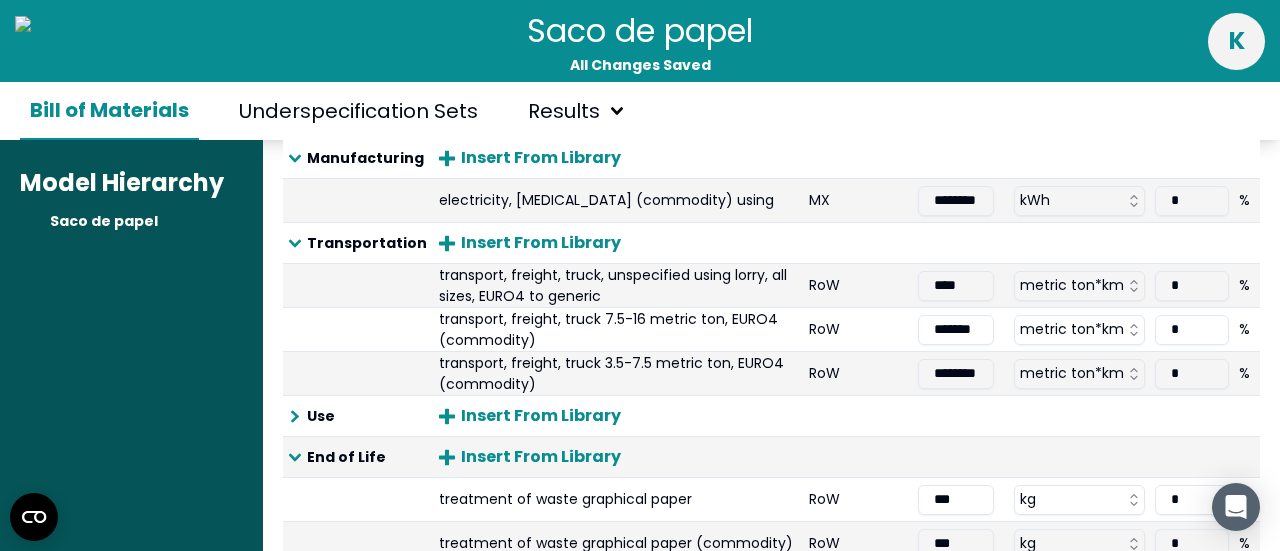 scroll, scrollTop: 506, scrollLeft: 0, axis: vertical 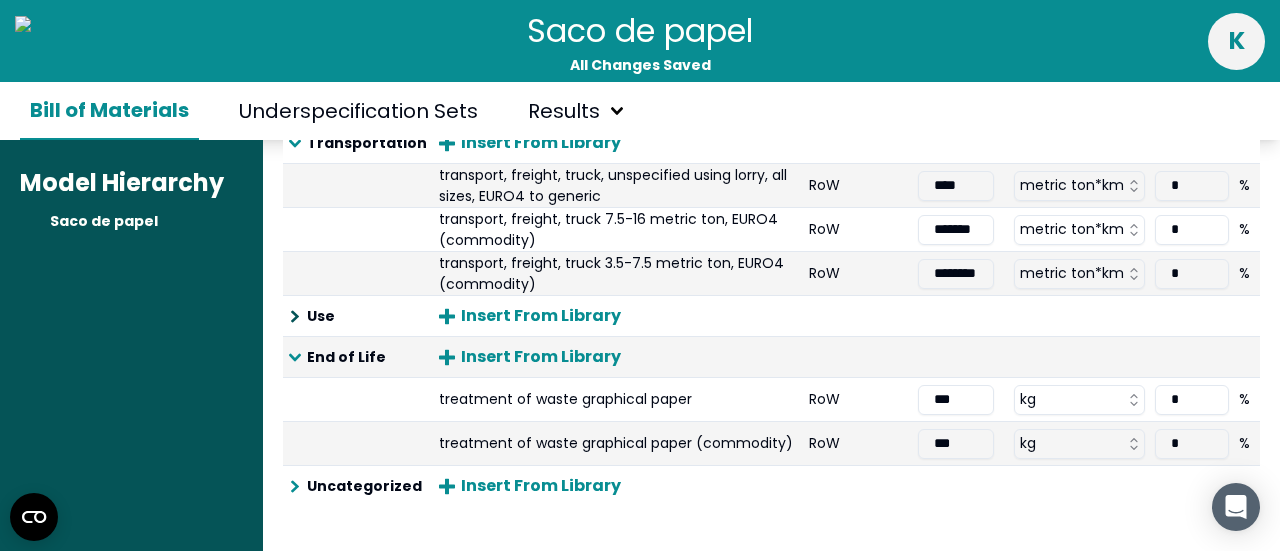 click 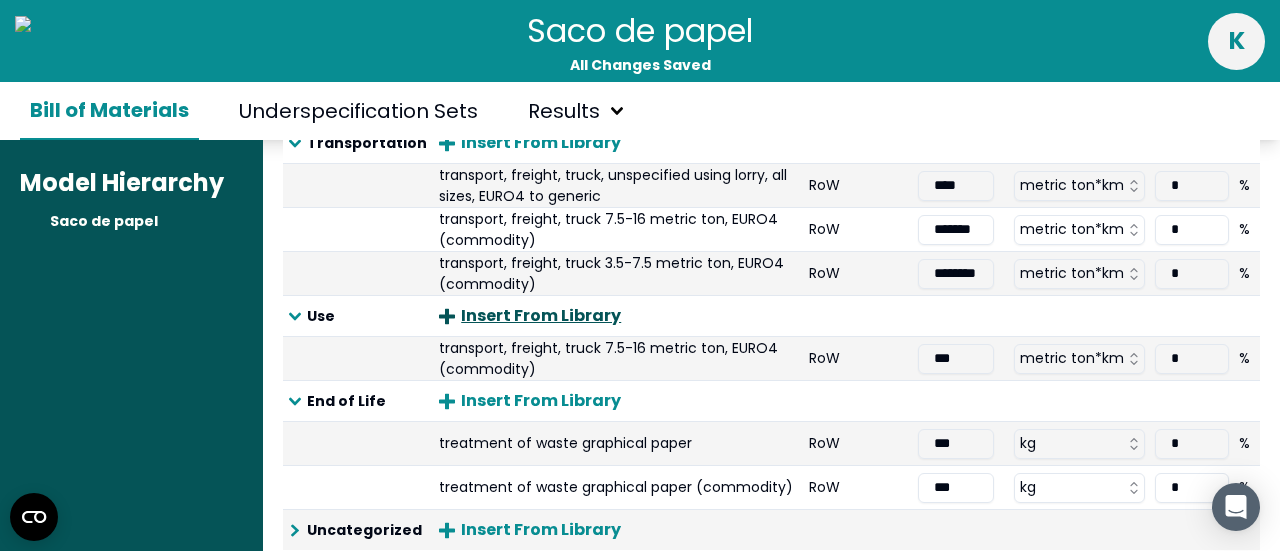 click on "Insert From Library" at bounding box center (530, 316) 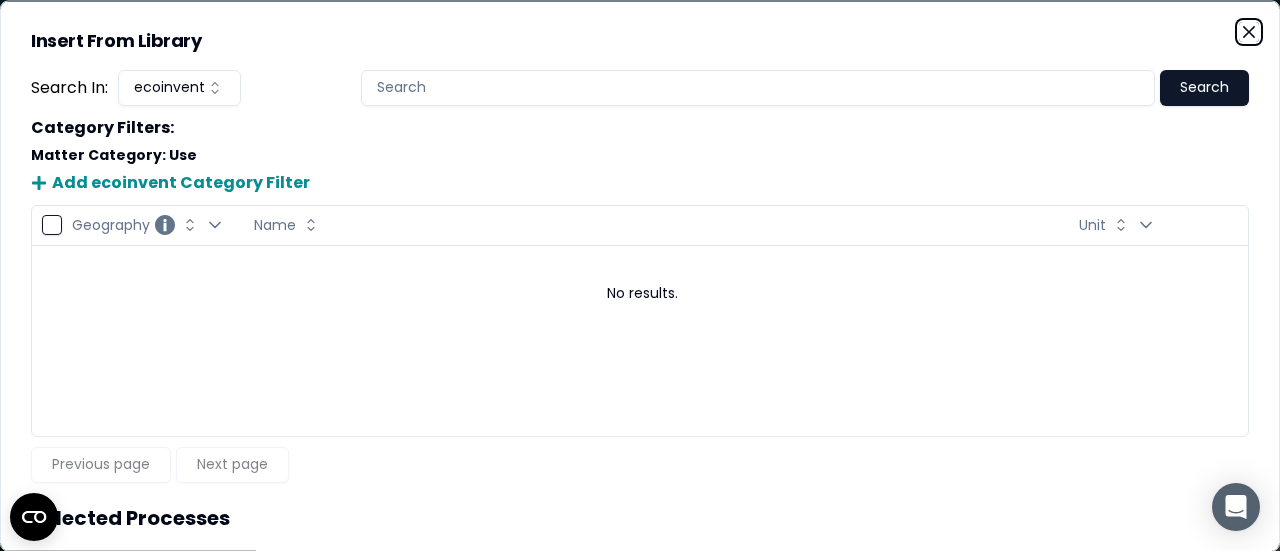 click 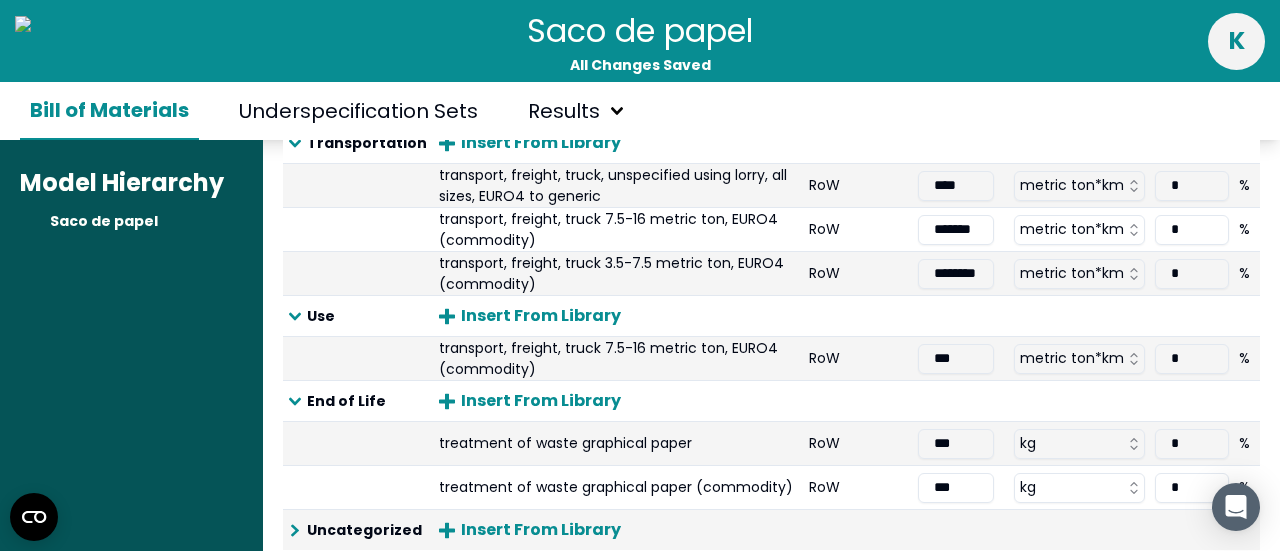 scroll, scrollTop: 549, scrollLeft: 0, axis: vertical 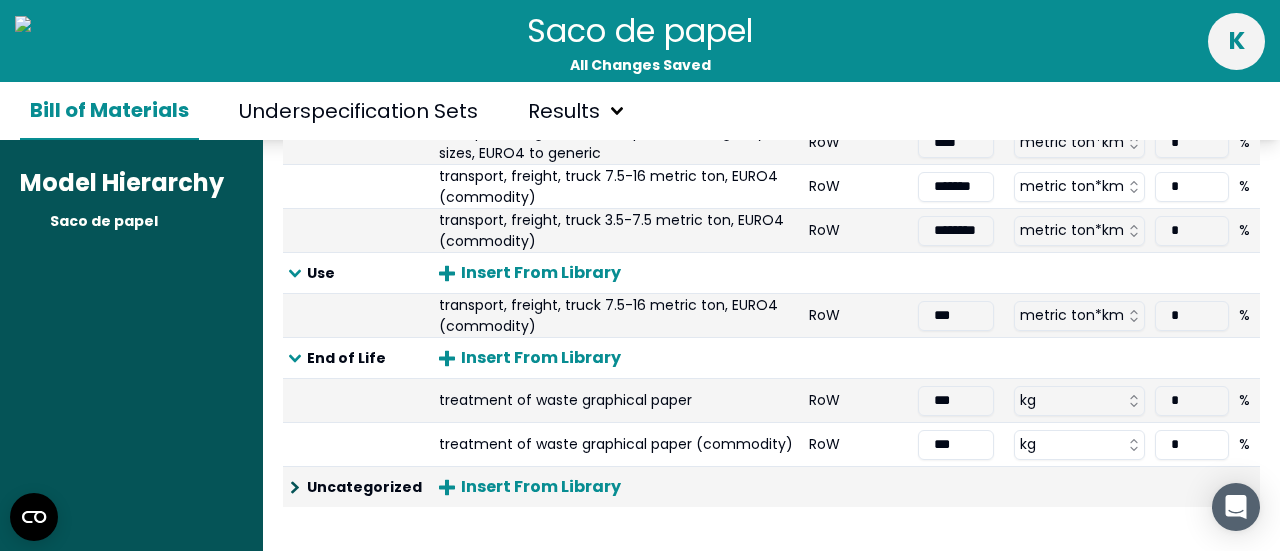 click 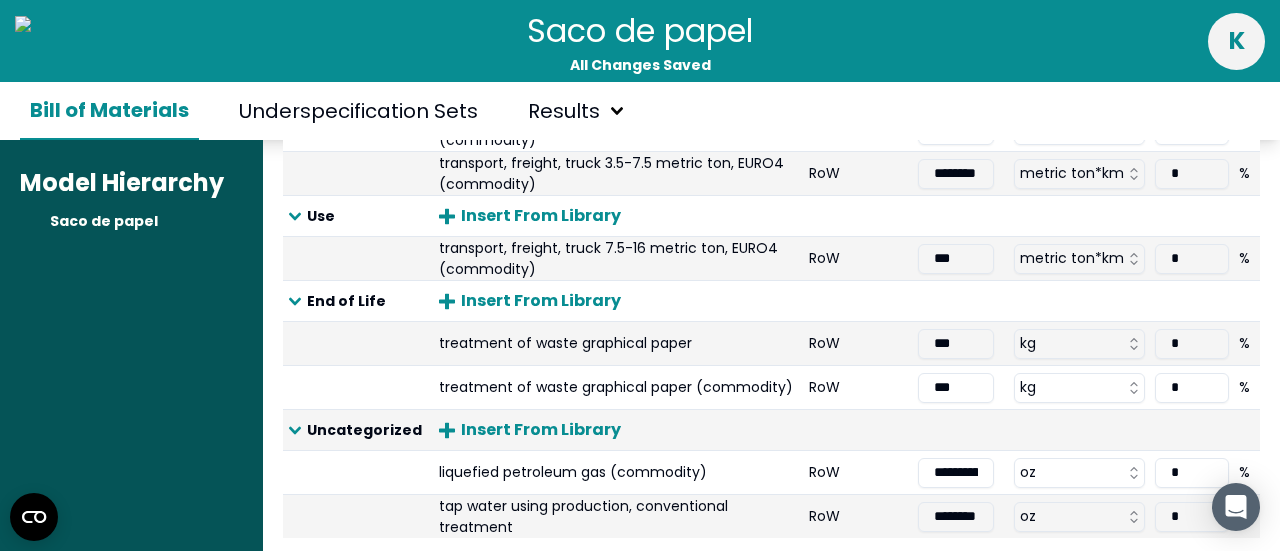 scroll, scrollTop: 636, scrollLeft: 0, axis: vertical 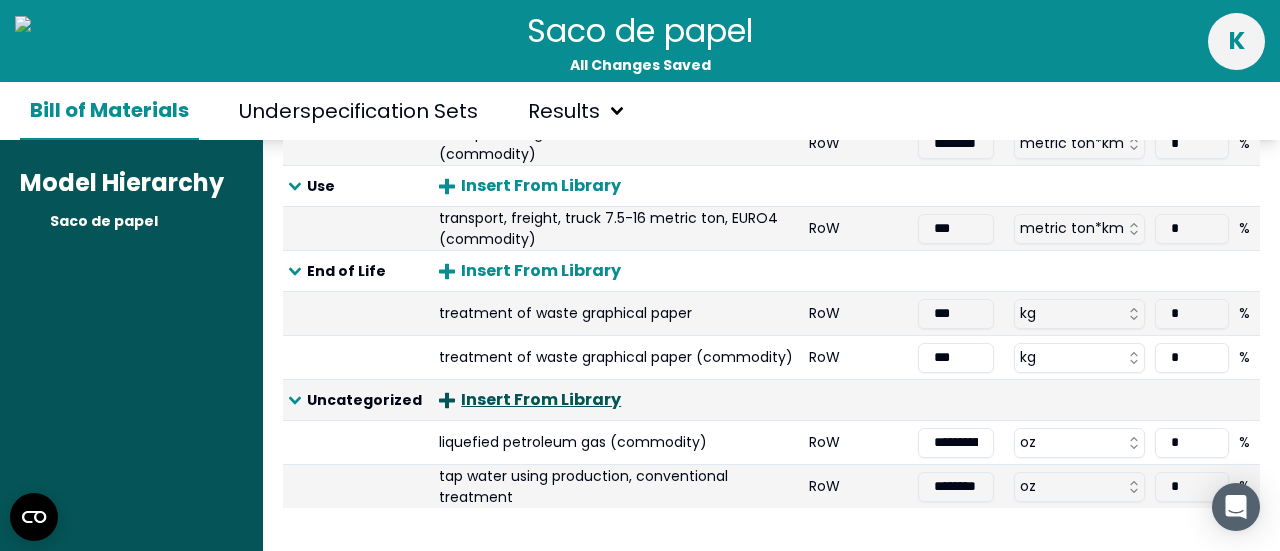 click on "Insert From Library" at bounding box center (530, 400) 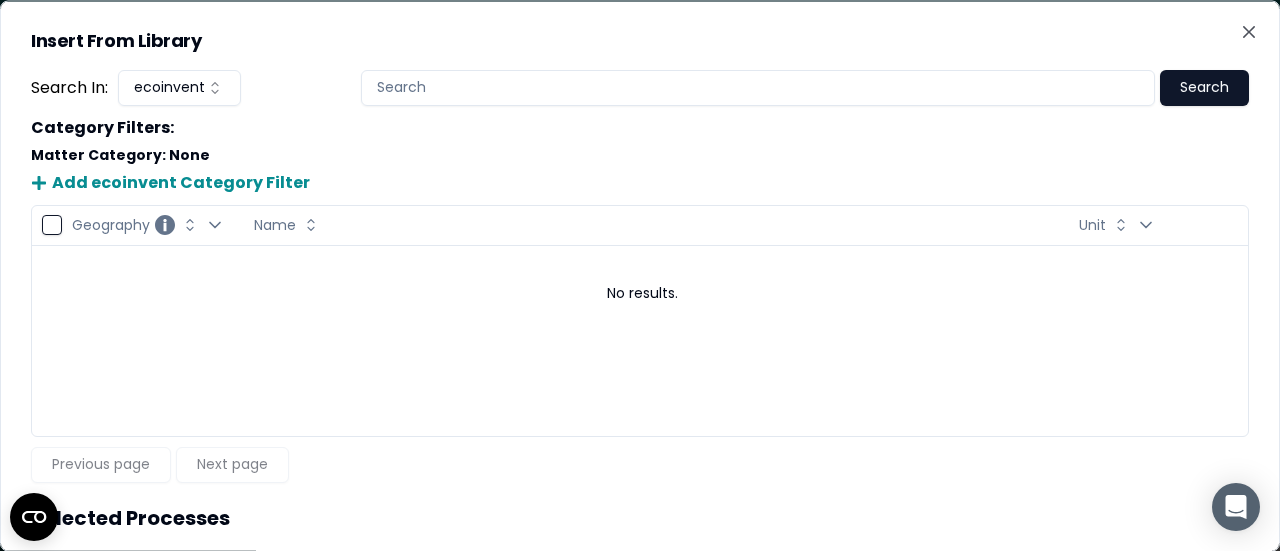 click at bounding box center (758, 87) 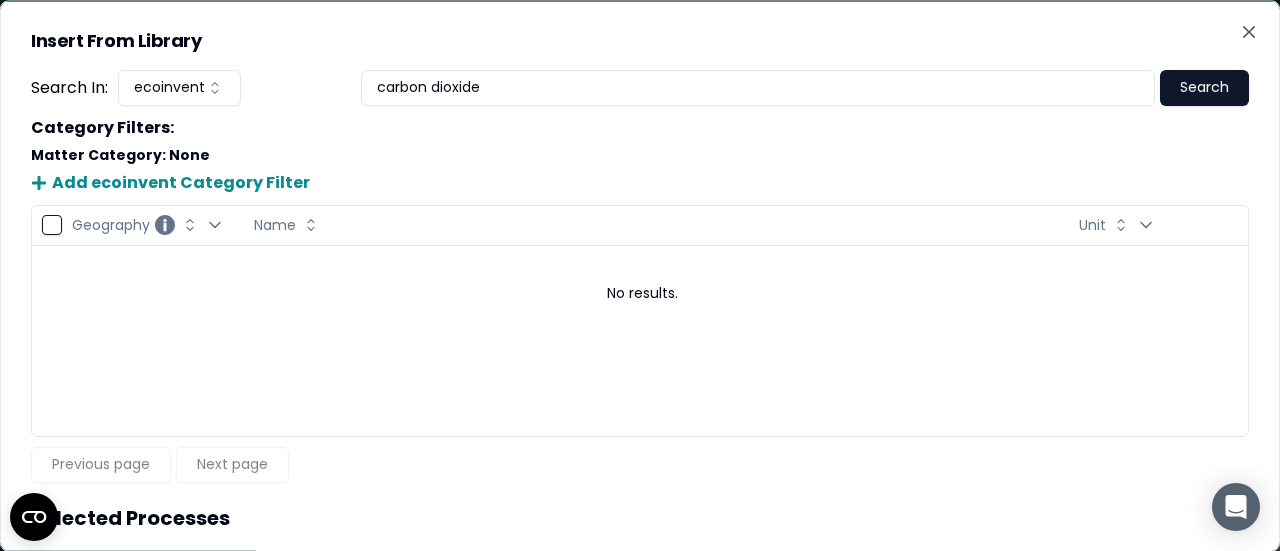 type on "carbon dioxide" 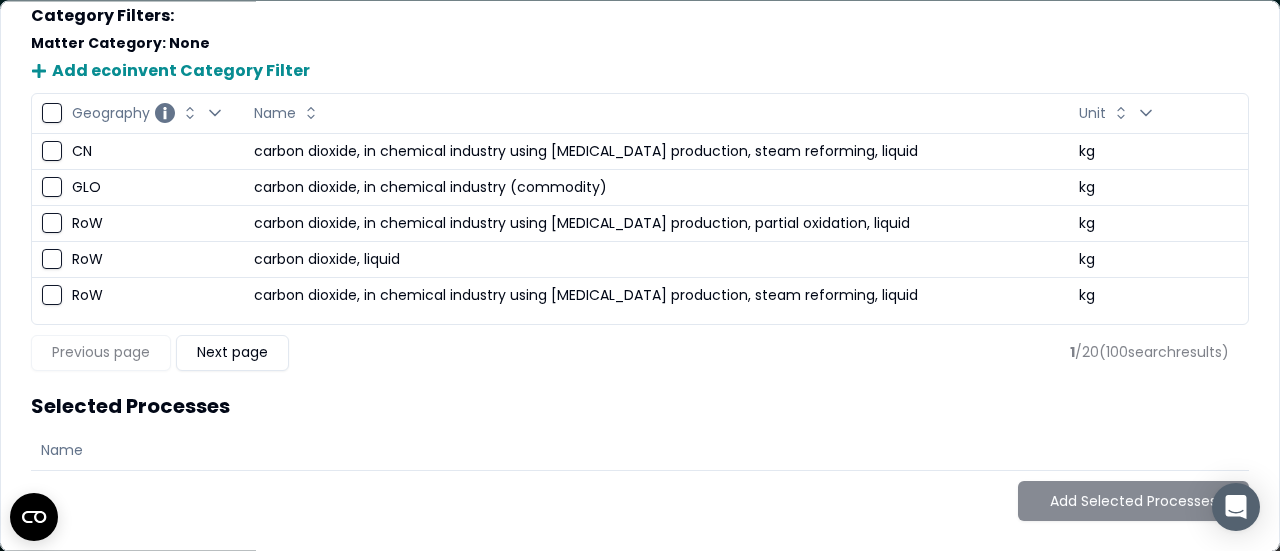 scroll, scrollTop: 11, scrollLeft: 0, axis: vertical 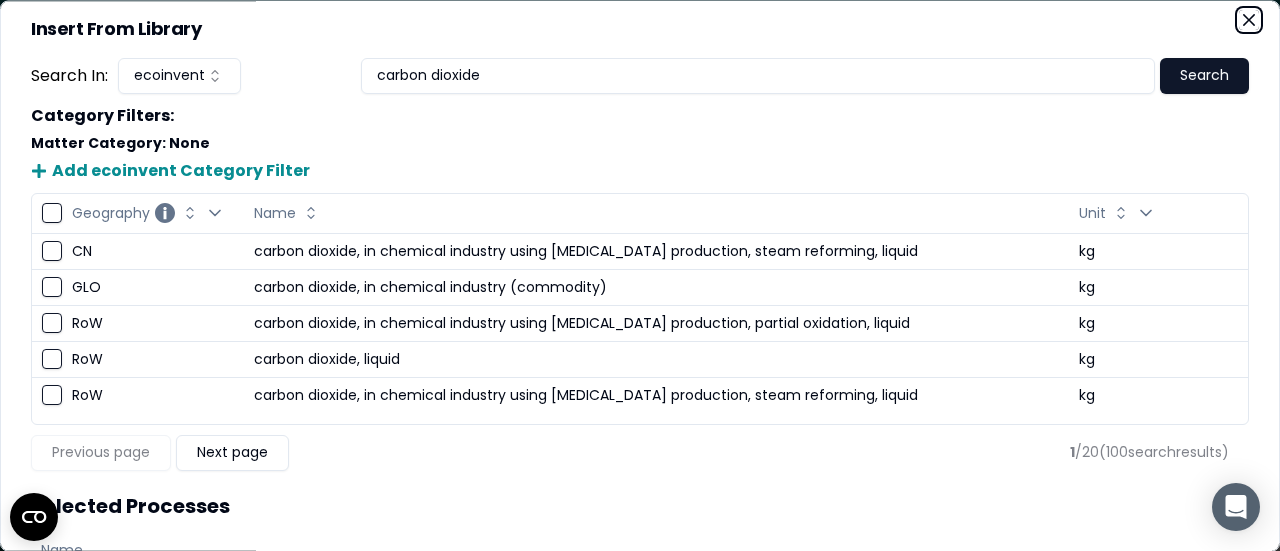 click 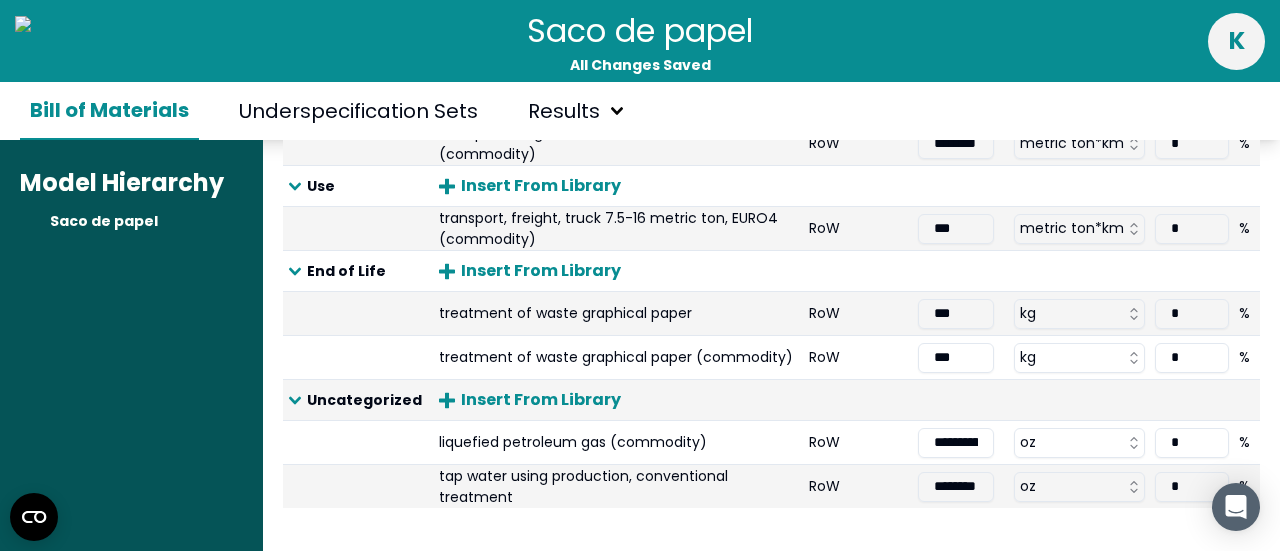click 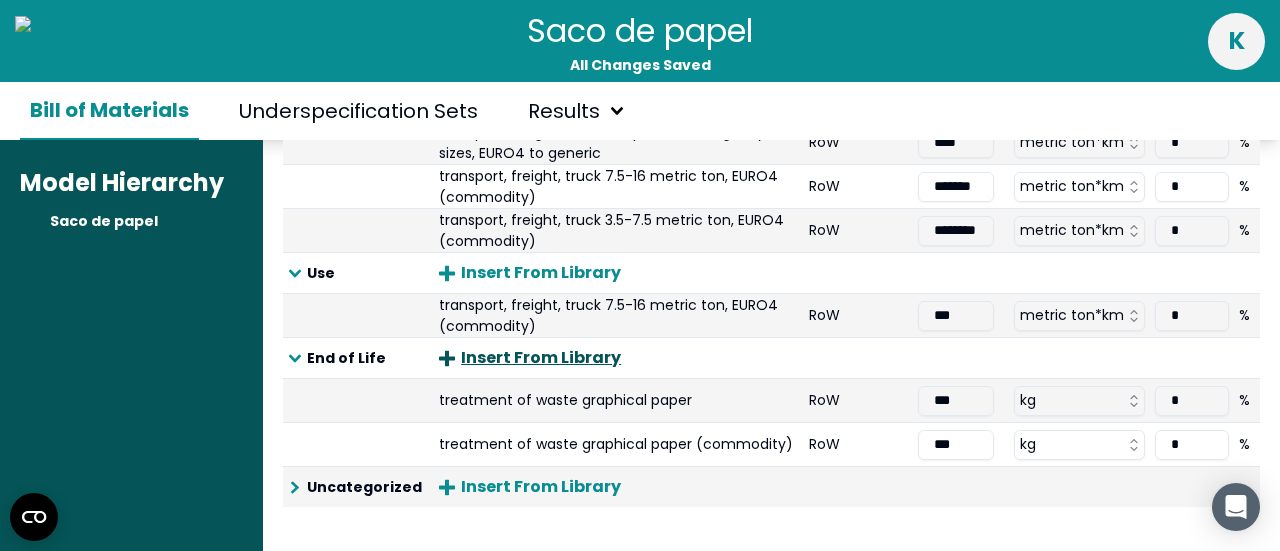 click on "Insert From Library" at bounding box center [530, 358] 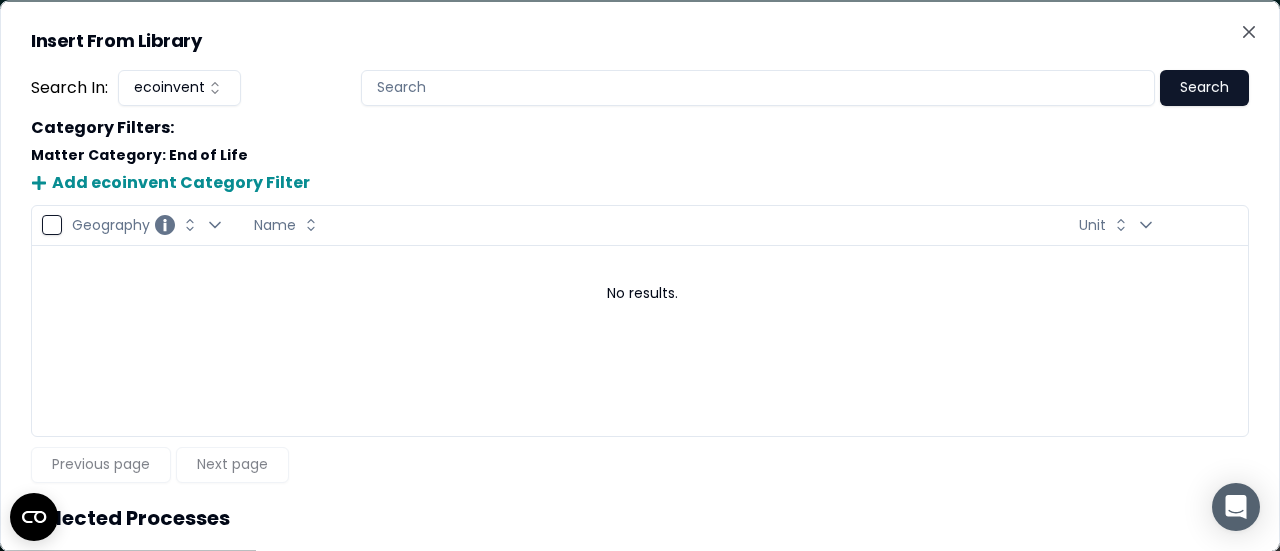 click at bounding box center (758, 87) 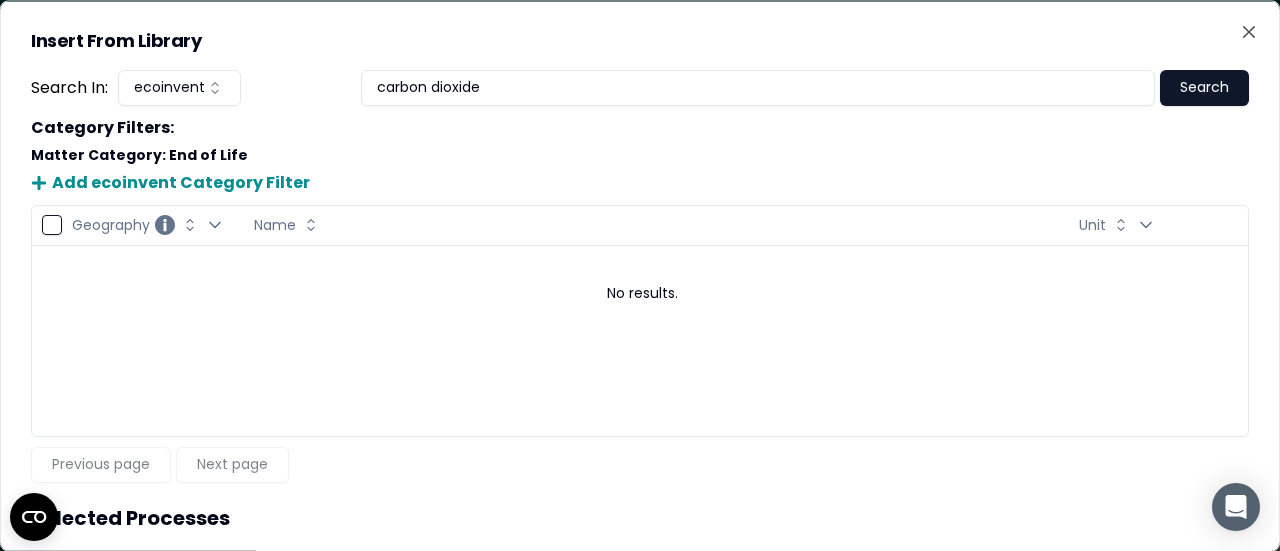 type on "carbon dioxide" 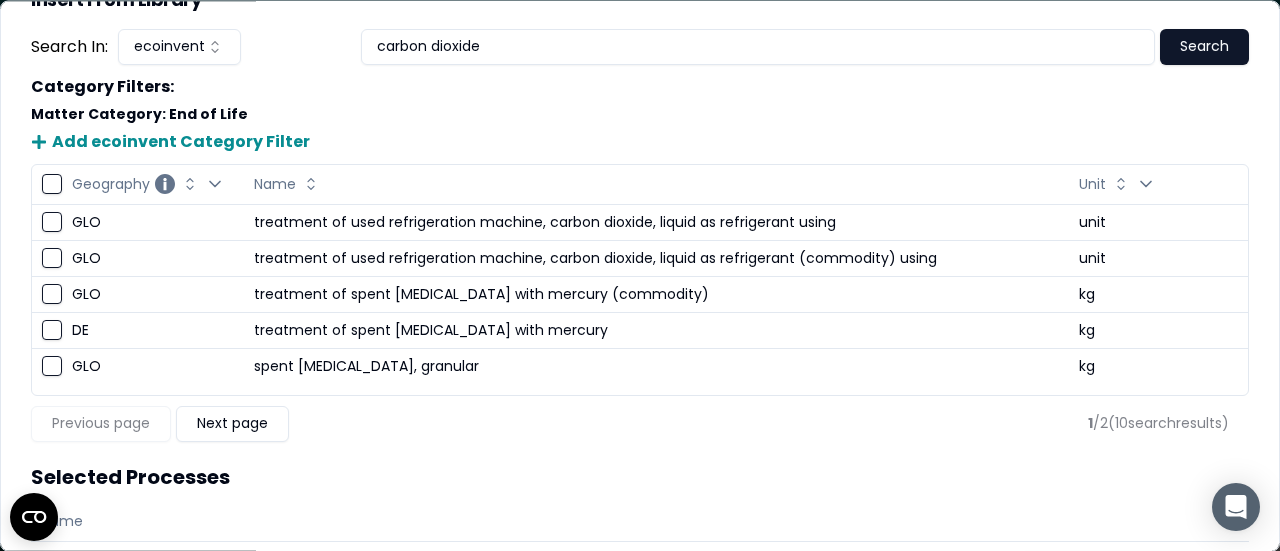 scroll, scrollTop: 0, scrollLeft: 0, axis: both 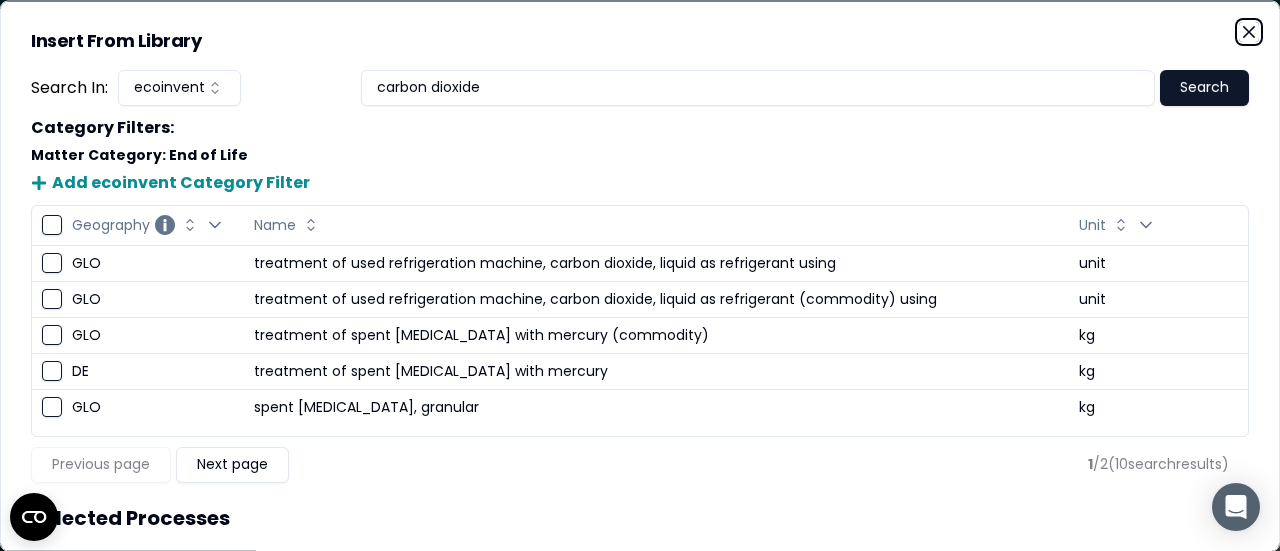 click 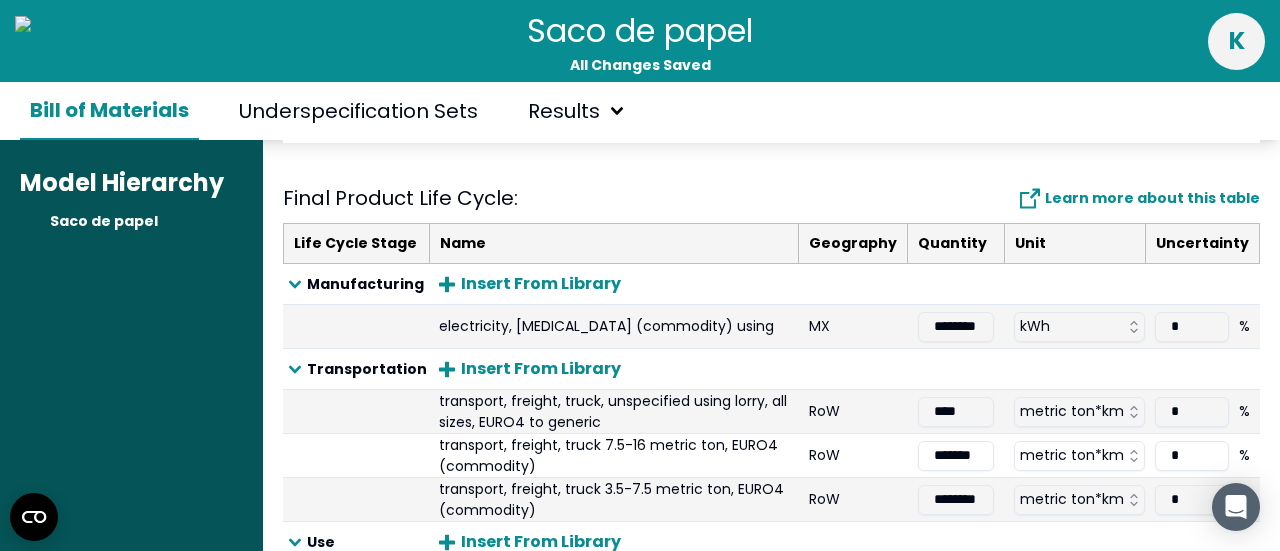 scroll, scrollTop: 249, scrollLeft: 0, axis: vertical 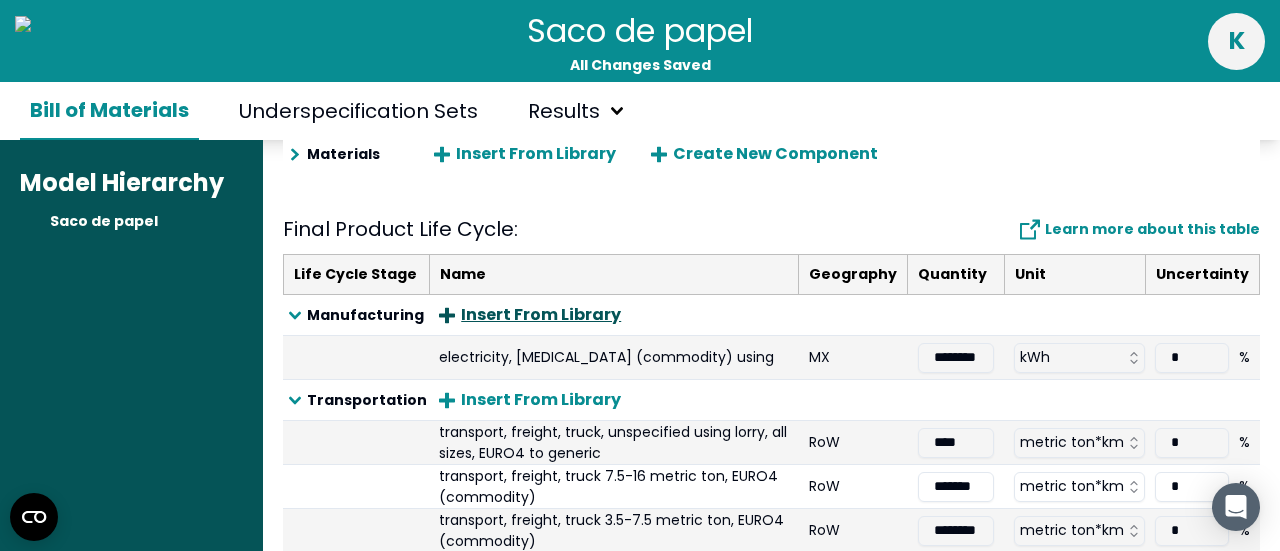 click on "Insert From Library" at bounding box center (530, 315) 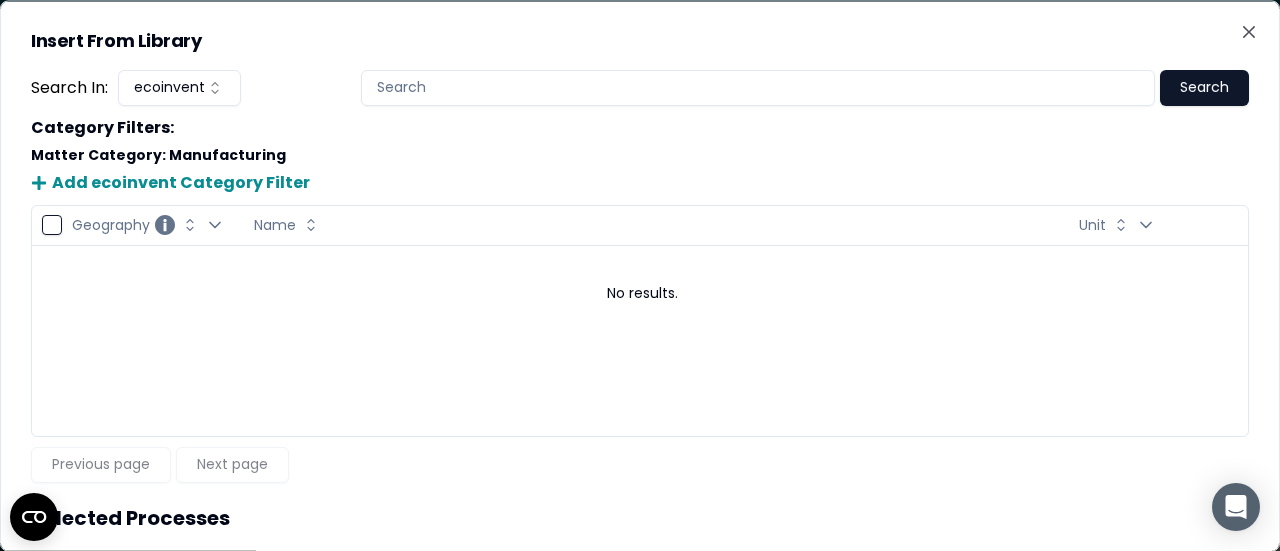 click on "Category Filters :" at bounding box center [640, 127] 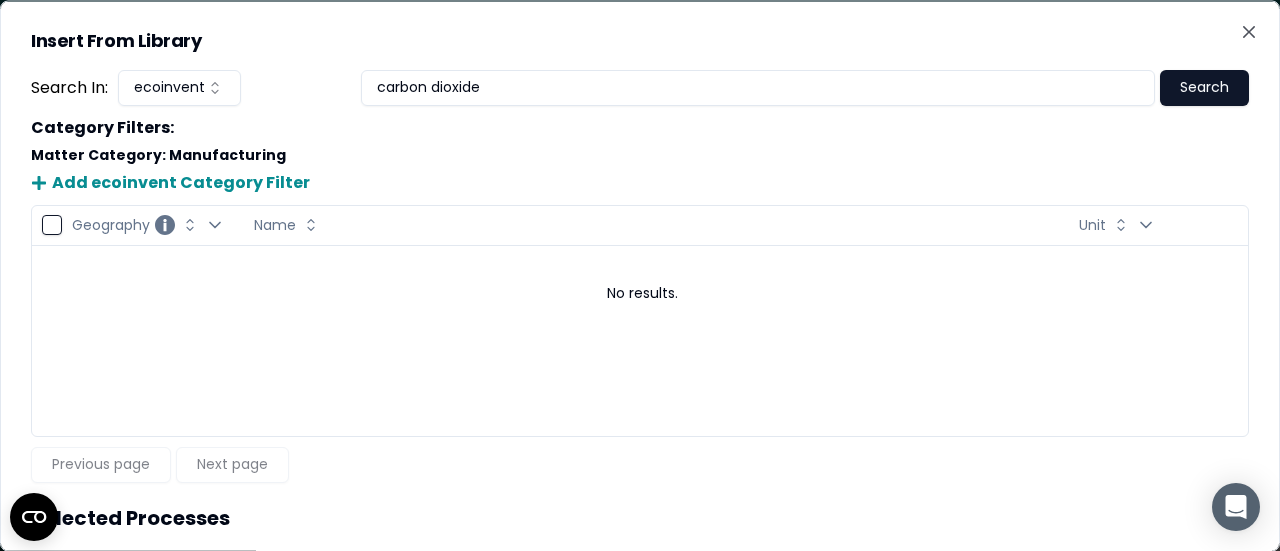 type on "carbon dioxide" 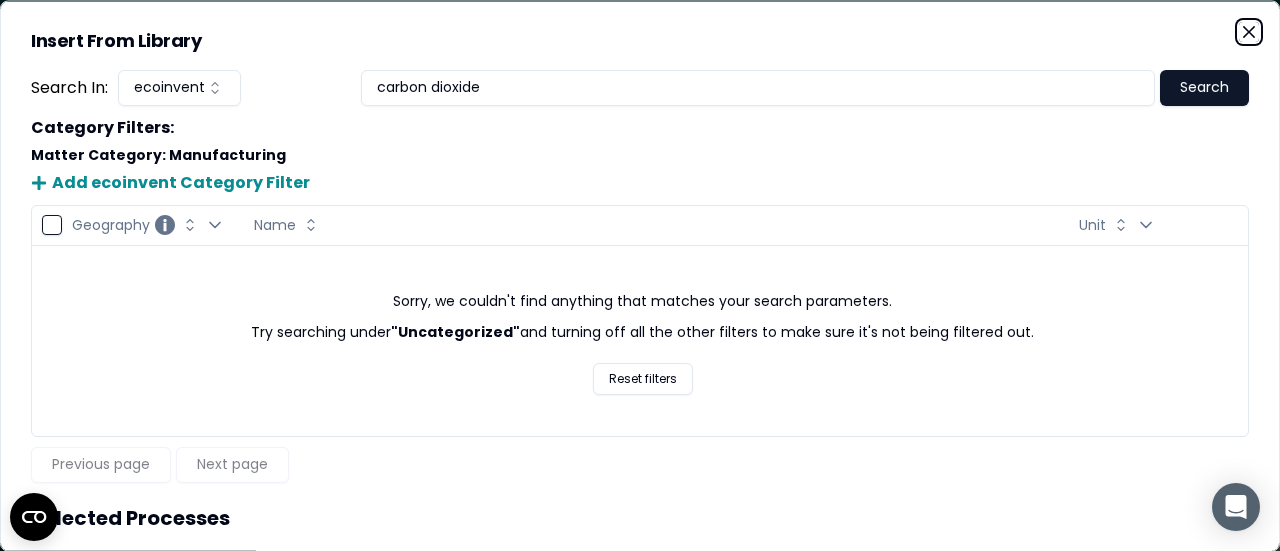 click 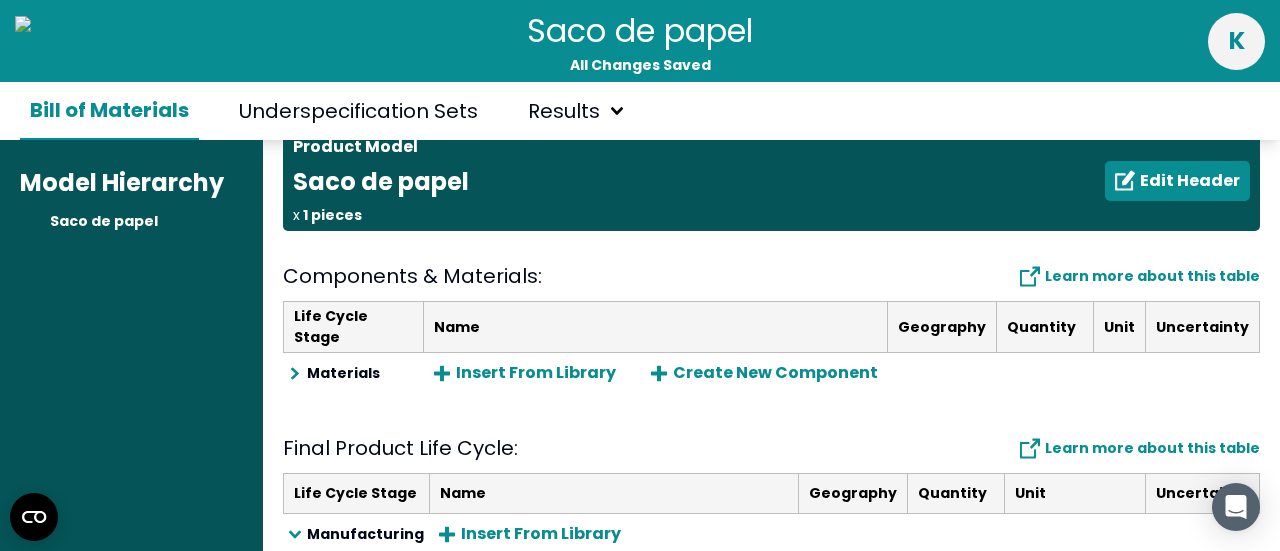 scroll, scrollTop: 0, scrollLeft: 0, axis: both 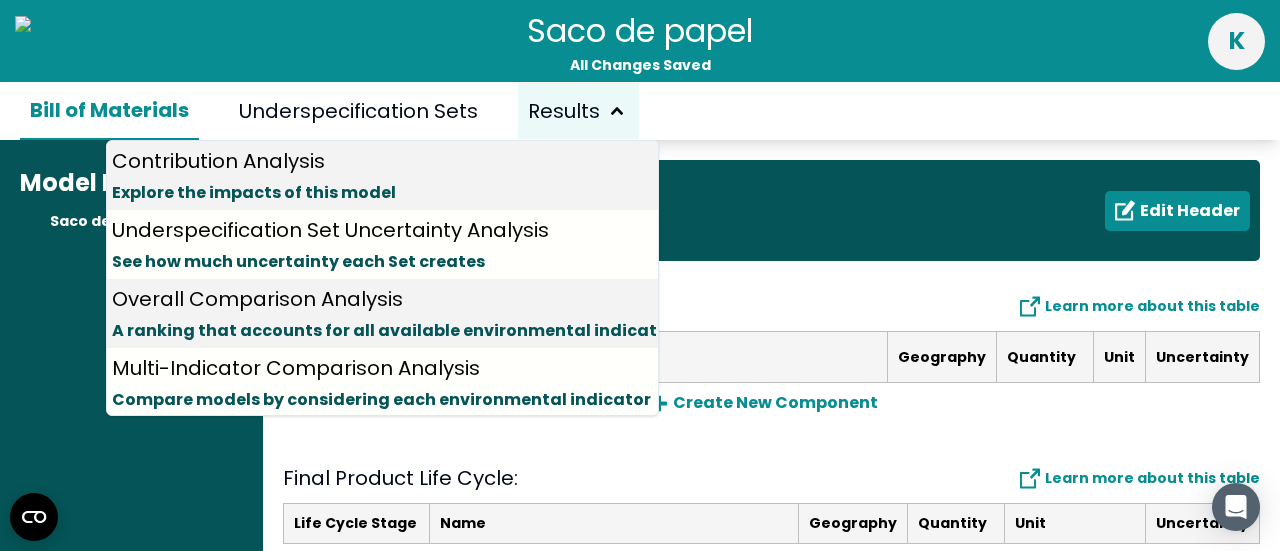 click on "Results" at bounding box center (578, 111) 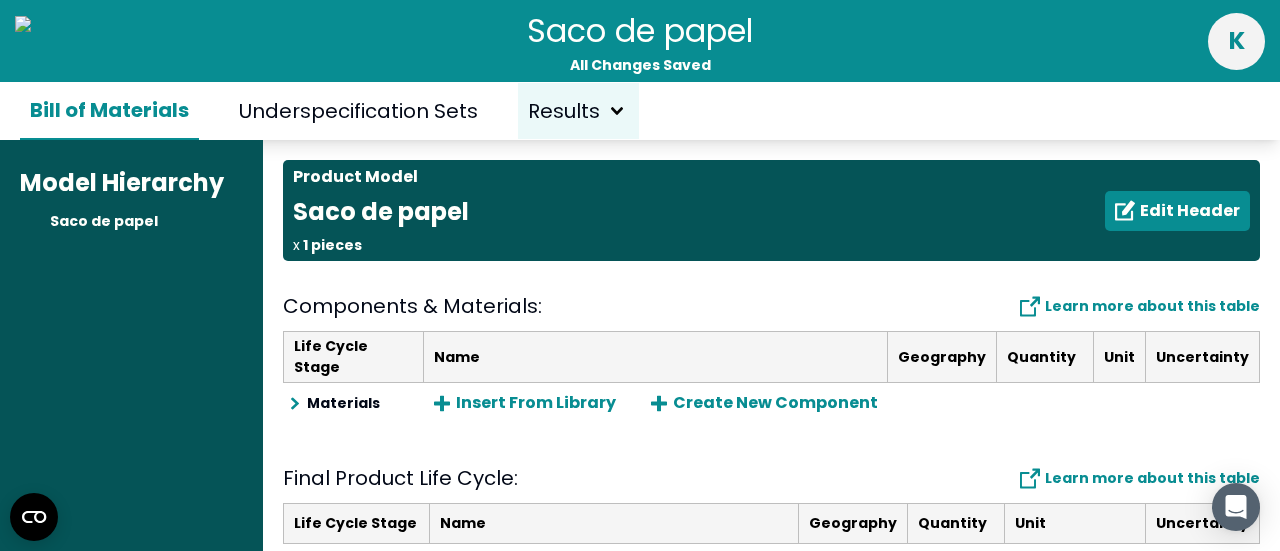 click 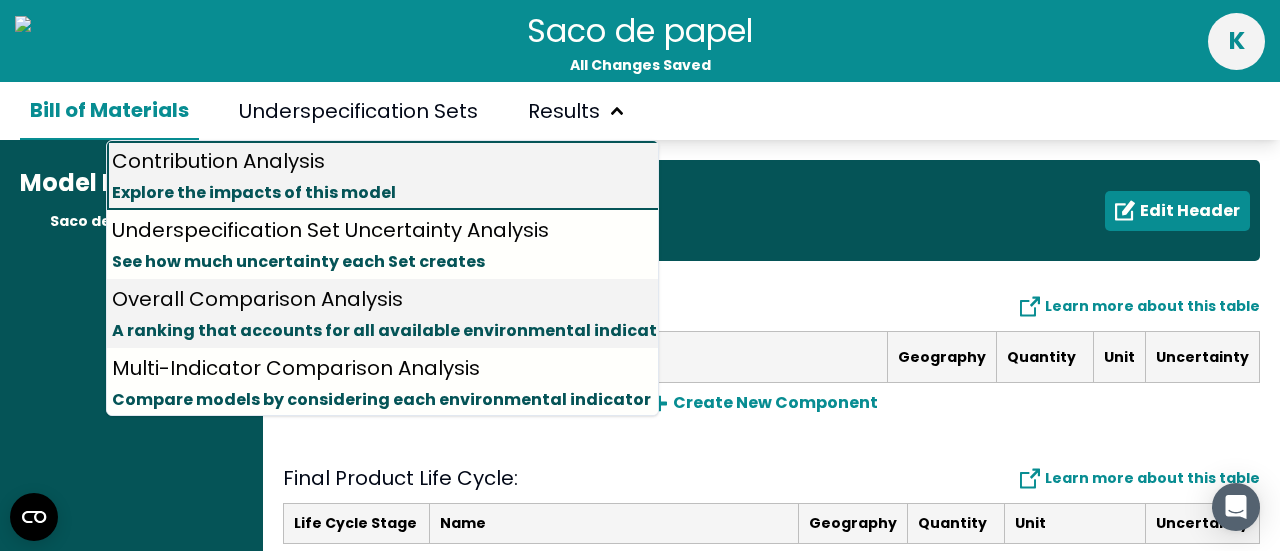 click on "Explore the impacts of this model" at bounding box center [254, 193] 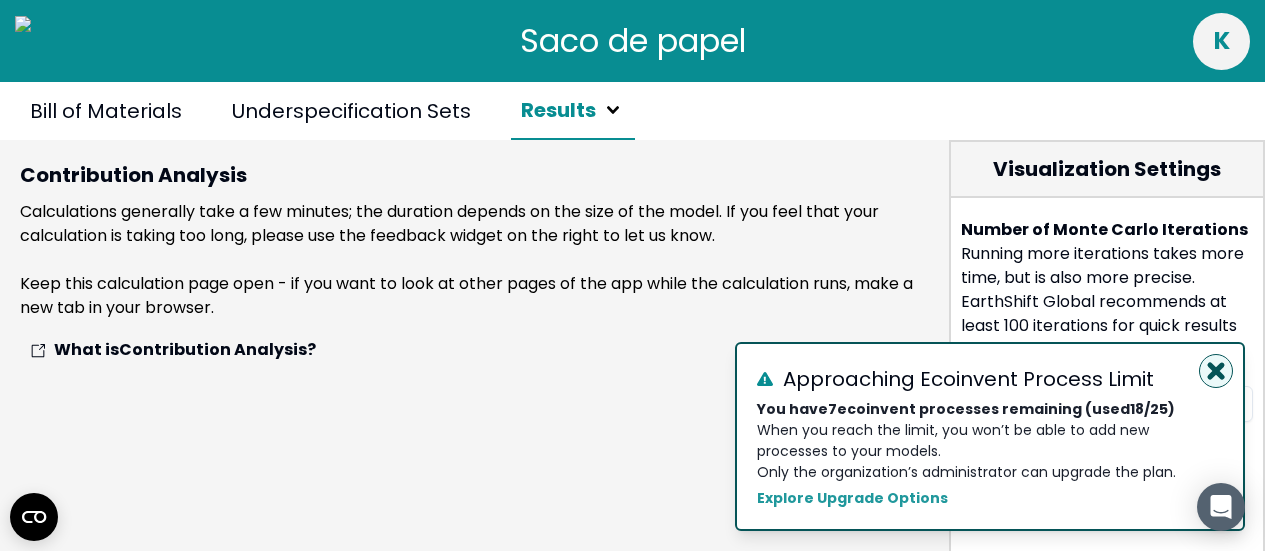 scroll, scrollTop: 0, scrollLeft: 0, axis: both 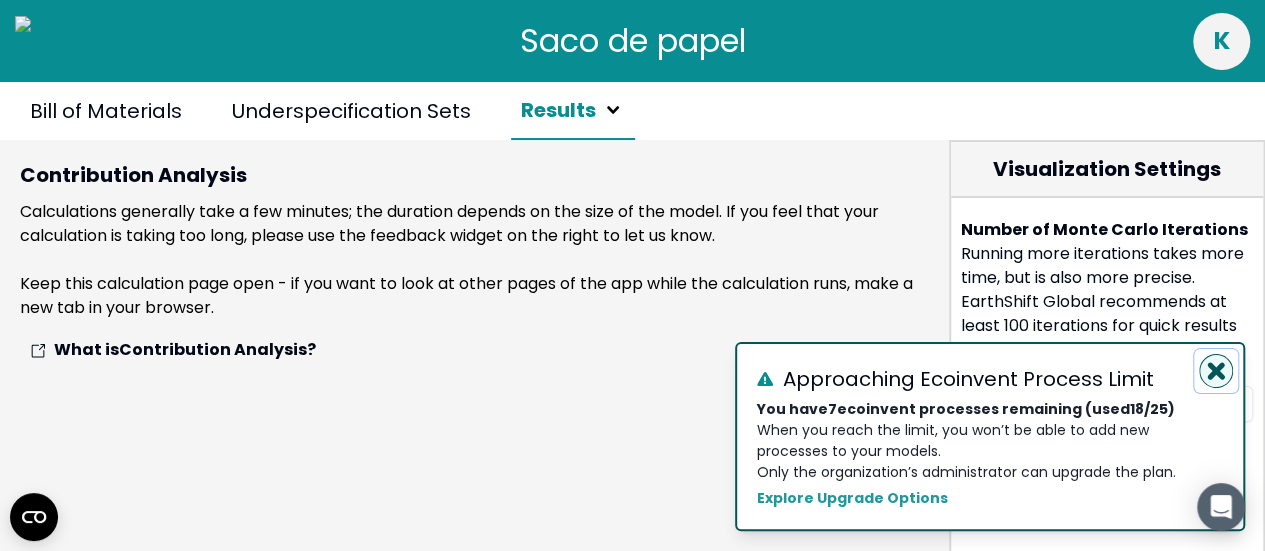 click 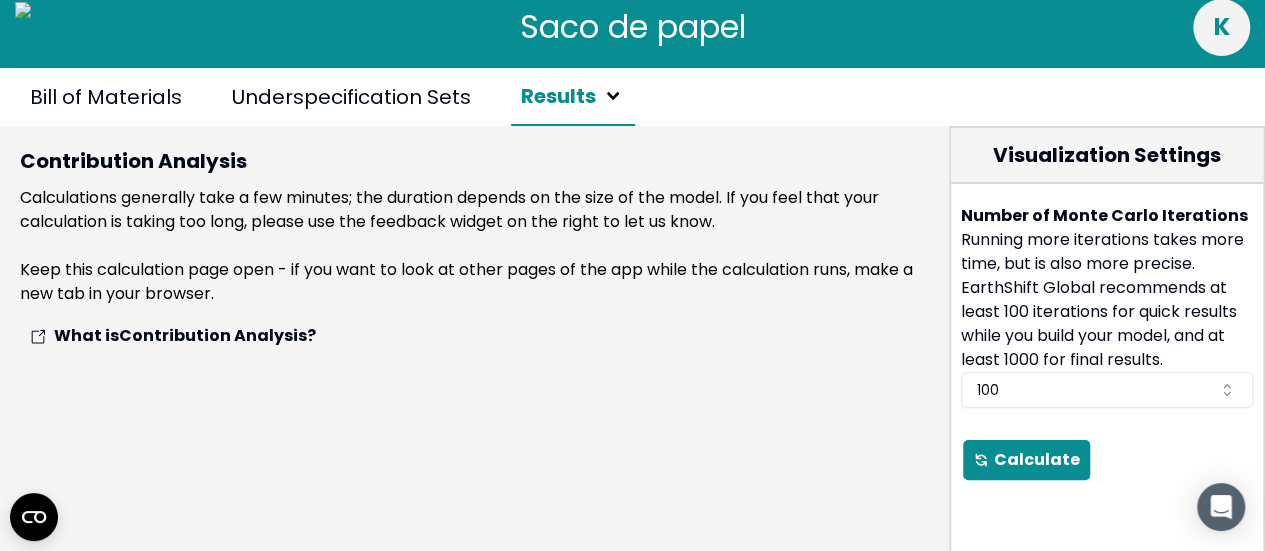 scroll, scrollTop: 19, scrollLeft: 0, axis: vertical 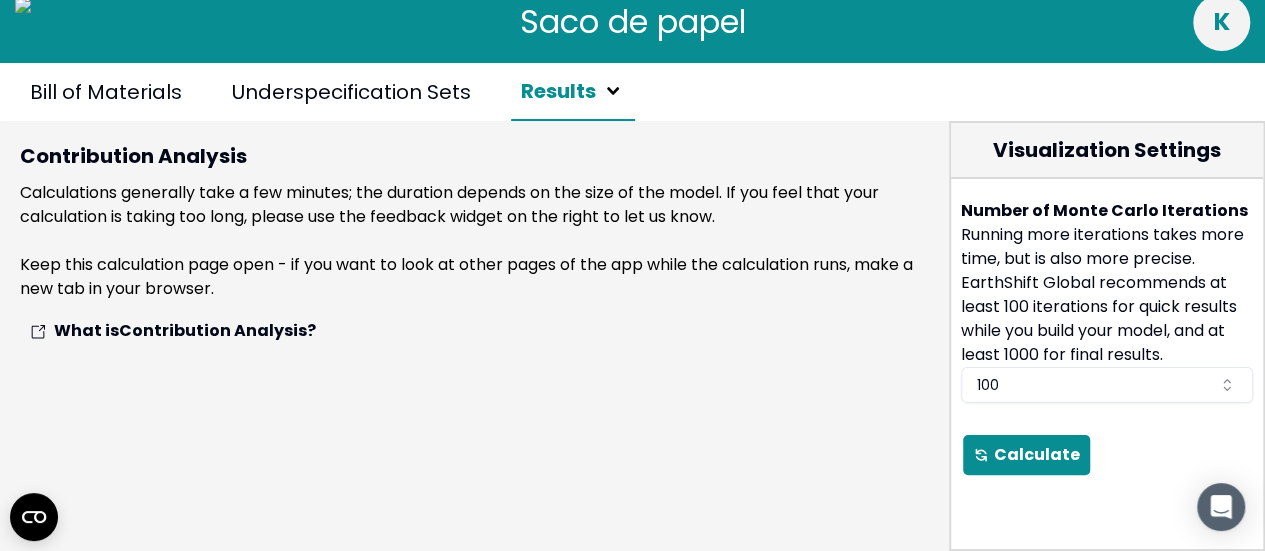 click on "Visualization Settings Number of [GEOGRAPHIC_DATA] Iterations Running more iterations takes more time, but is also more precise. EarthShift Global recommends at least 100 iterations for quick results while you build your model, and at least 1000 for final results. 100  Calculate" at bounding box center (1107, 336) 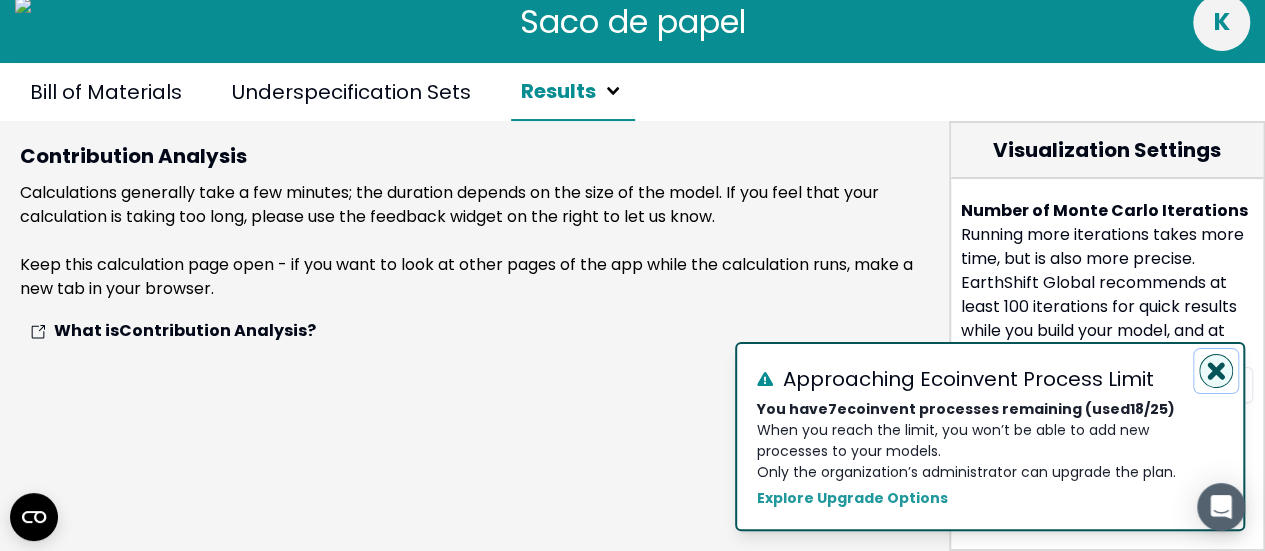 click 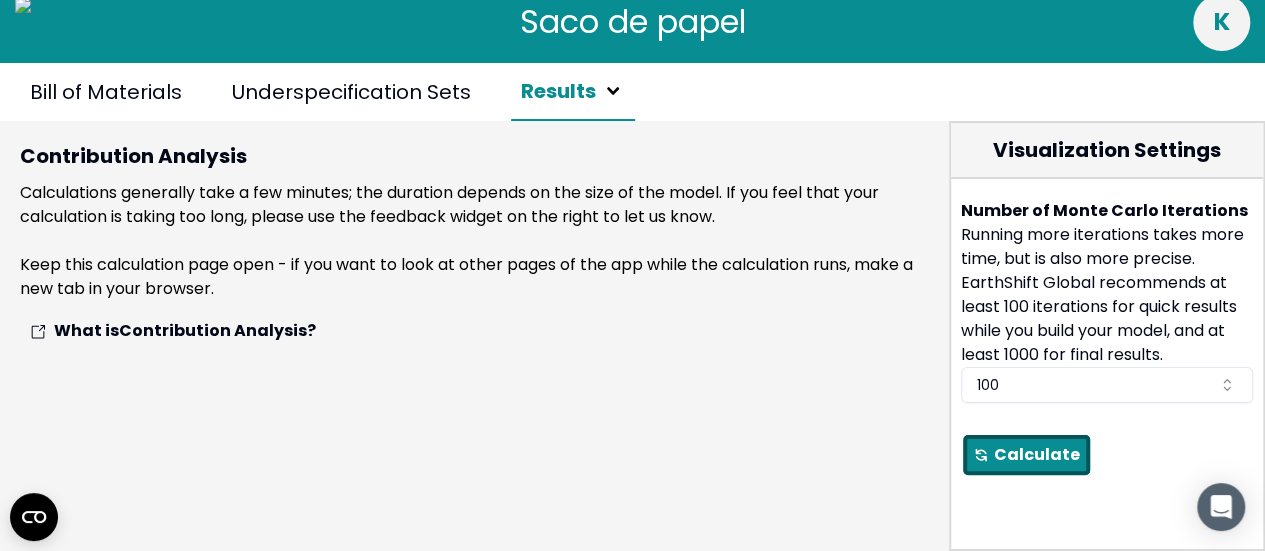 click on "Calculate" at bounding box center (1026, 455) 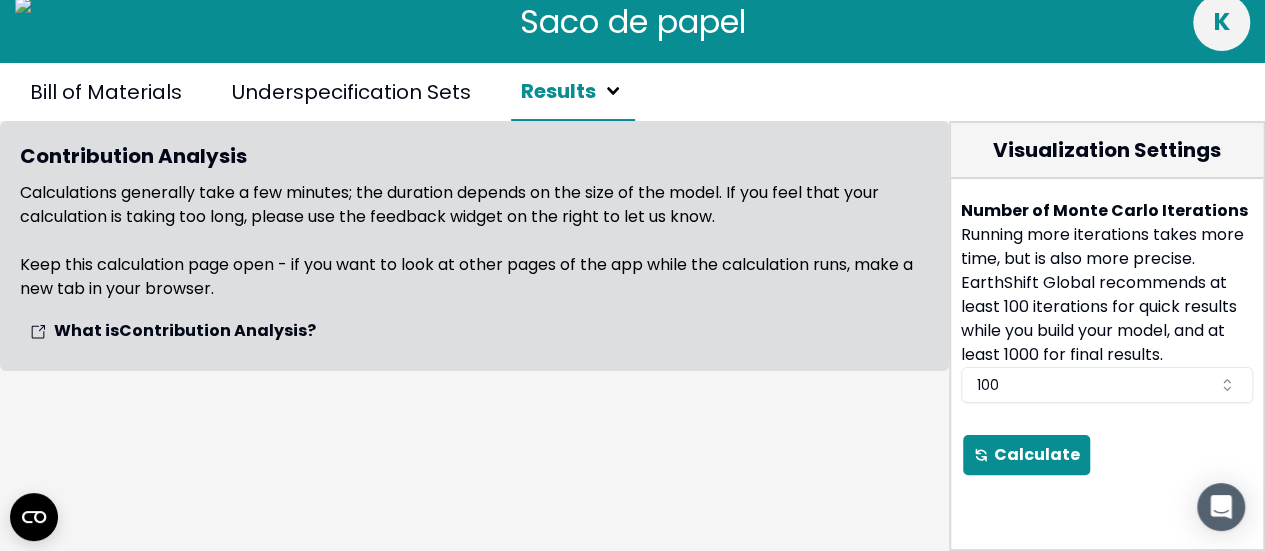 drag, startPoint x: 884, startPoint y: 391, endPoint x: 883, endPoint y: 405, distance: 14.035668 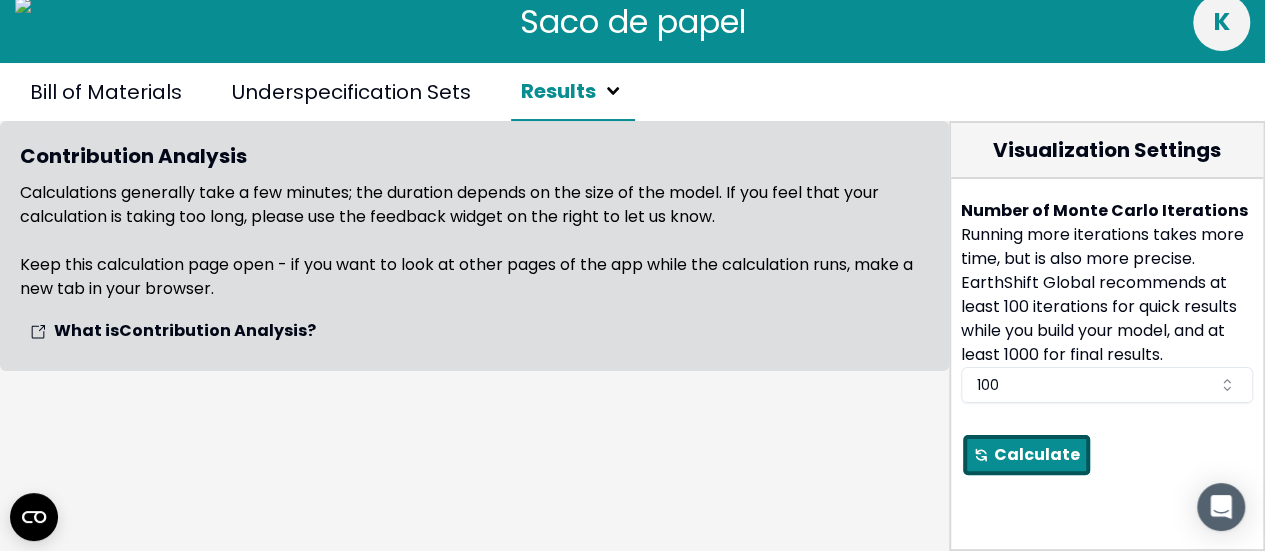 click 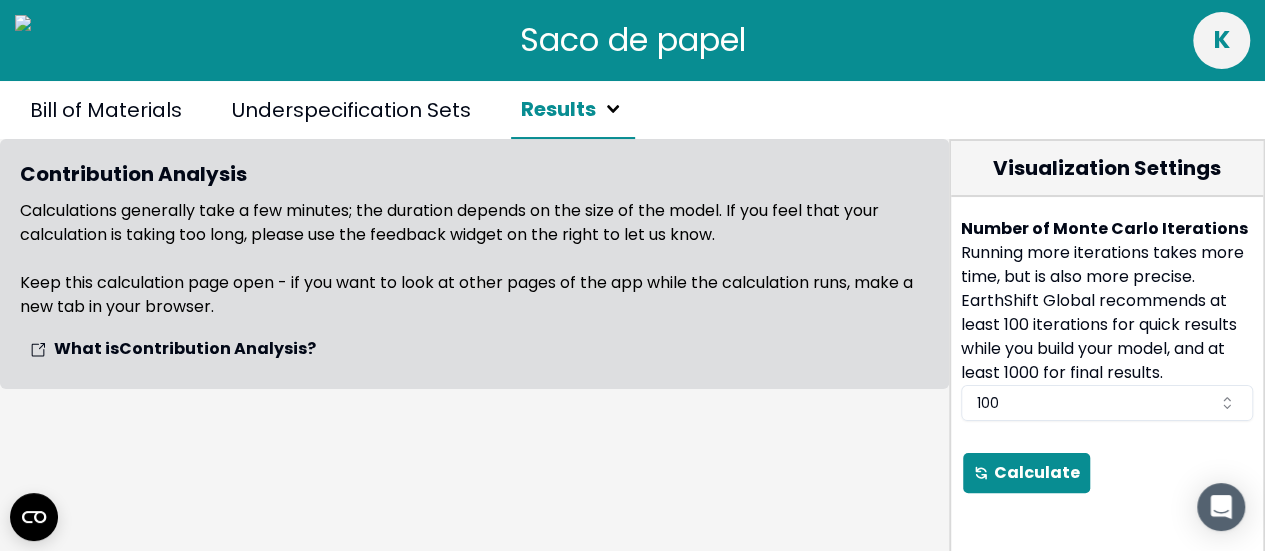 scroll, scrollTop: 0, scrollLeft: 0, axis: both 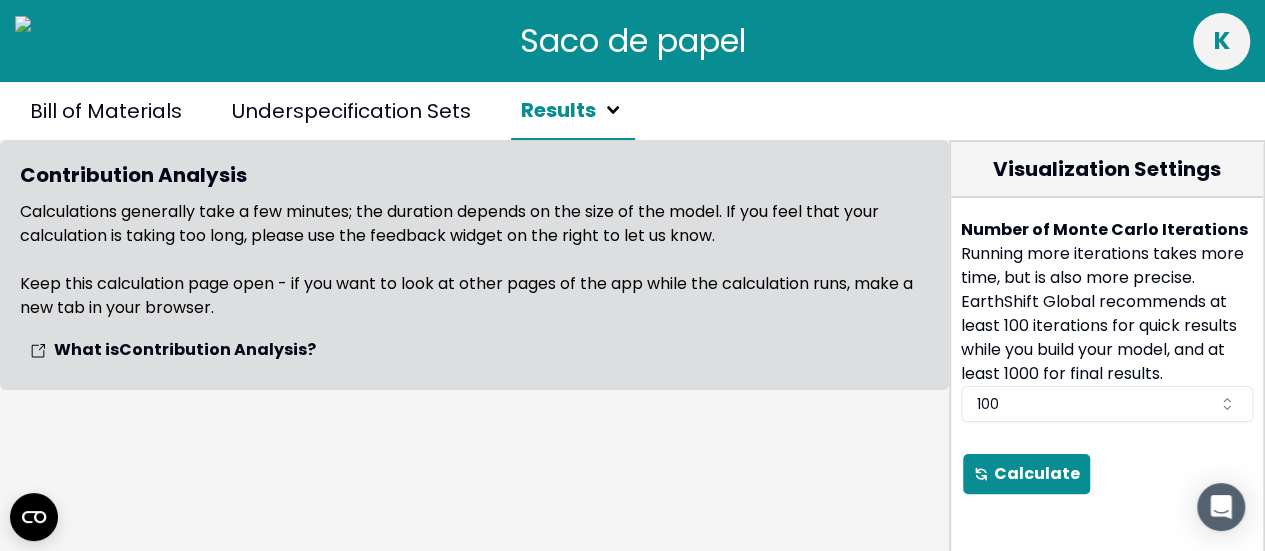 click on "Contribution Analysis Calculations generally take a few minutes; the duration depends on the size of the model. If you feel that your calculation is taking too long, please use the feedback widget on the right to let us know. Keep this calculation page open - if you want to look at other pages of the app while the calculation runs, make a new tab in your browser. What is  Contribution Analysis ?" at bounding box center [474, 355] 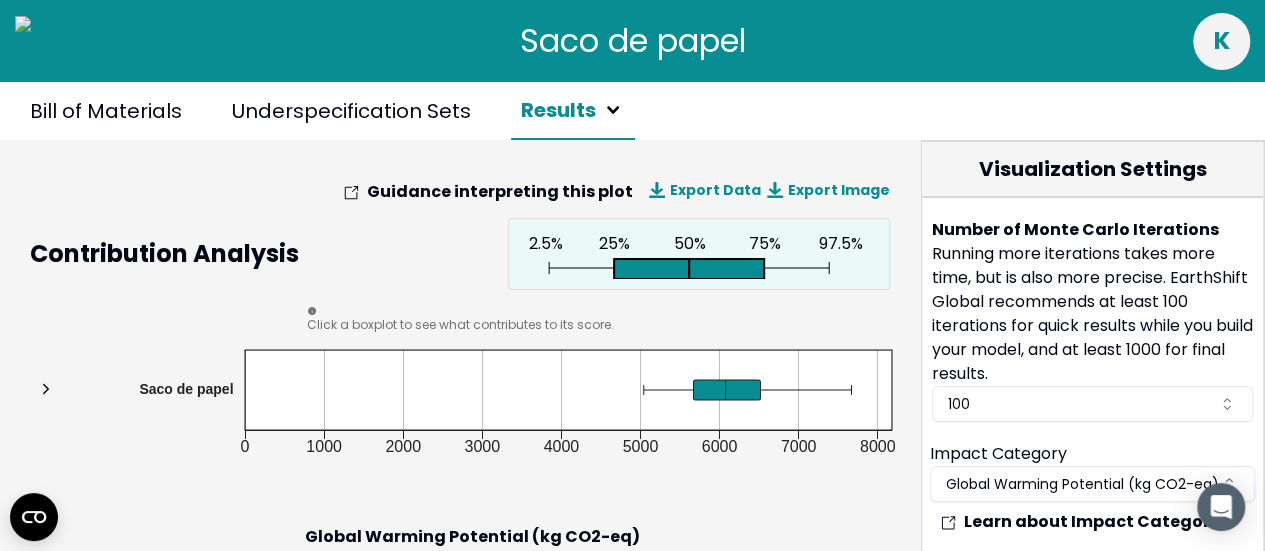 scroll, scrollTop: 18, scrollLeft: 0, axis: vertical 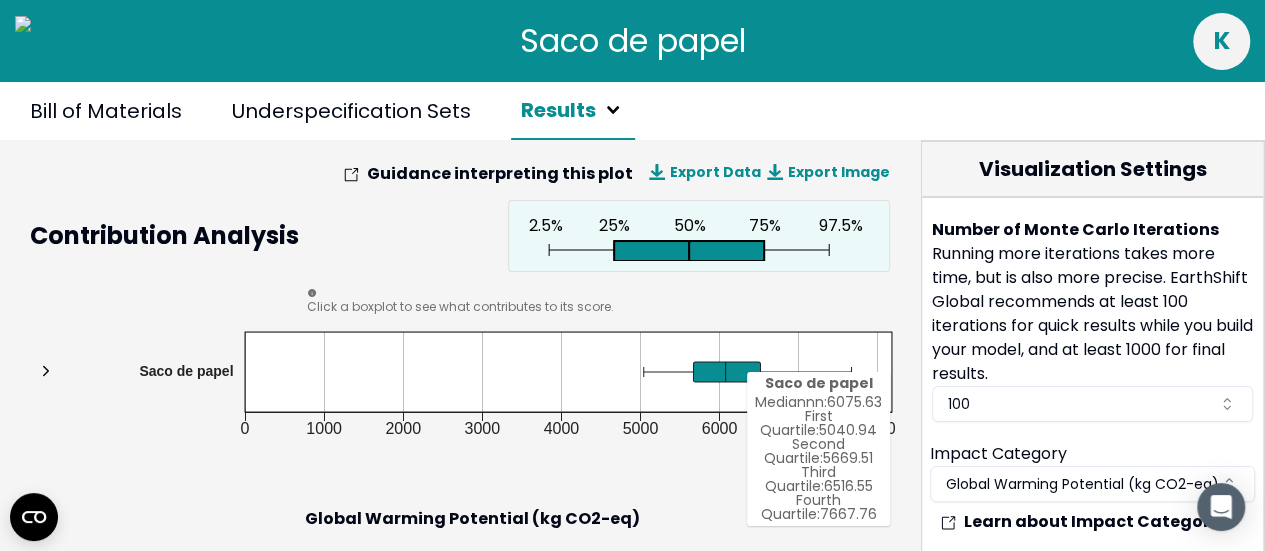 click 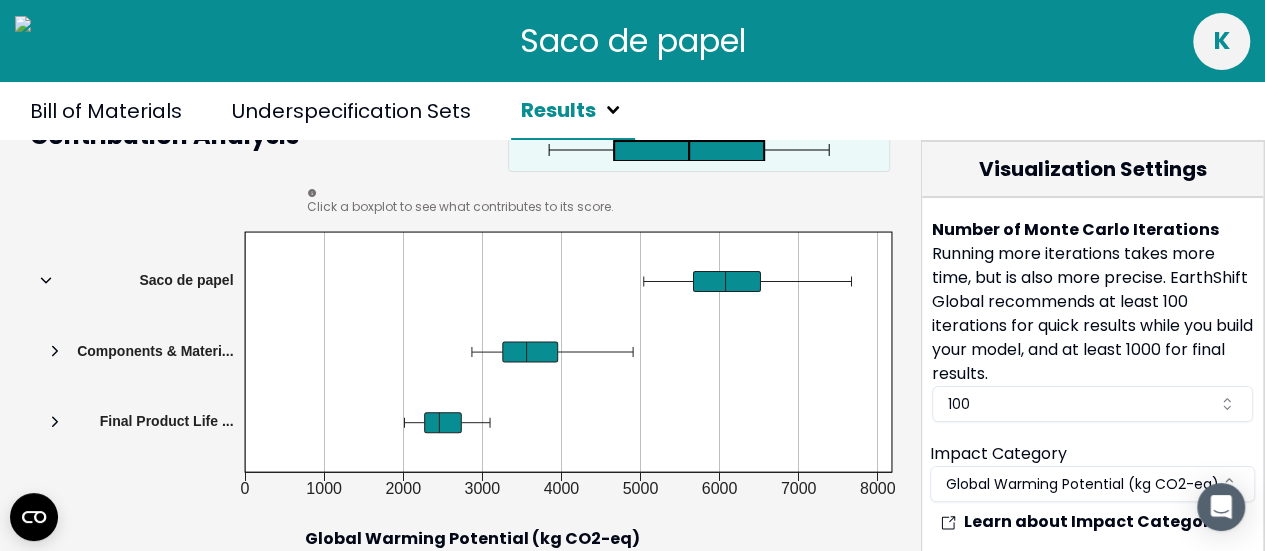 scroll, scrollTop: 138, scrollLeft: 0, axis: vertical 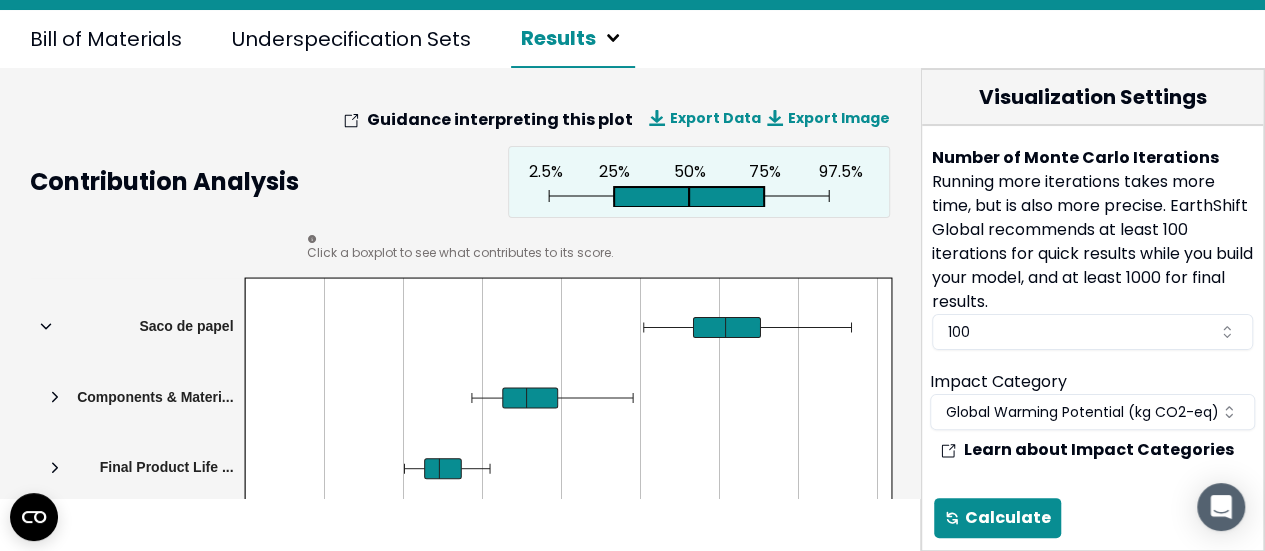 click on "Saco de papel k Bill of Materials Underspecification Sets Results   Guidance interpreting this plot  Export Data   Export Image Contribution Analysis 2.5% 25% 50% 75% 97.5%  Click a boxplot to see what contributes to its score. Final Product Life ... Components & Materi... Saco de papel 0 1000 2000 3000 4000 5000 6000 7000 8000 Global Warming Potential (kg CO2-eq) Visualization Settings Number of Monte Carlo Iterations Running more iterations takes more time, but is also more precise. EarthShift Global recommends at least 100 iterations for quick results while you build your model, and at least 1000 for final results. 100 Impact Category Global Warming Potential (kg CO2-eq) Learn about Impact Categories  Calculate
8000" at bounding box center (632, 240) 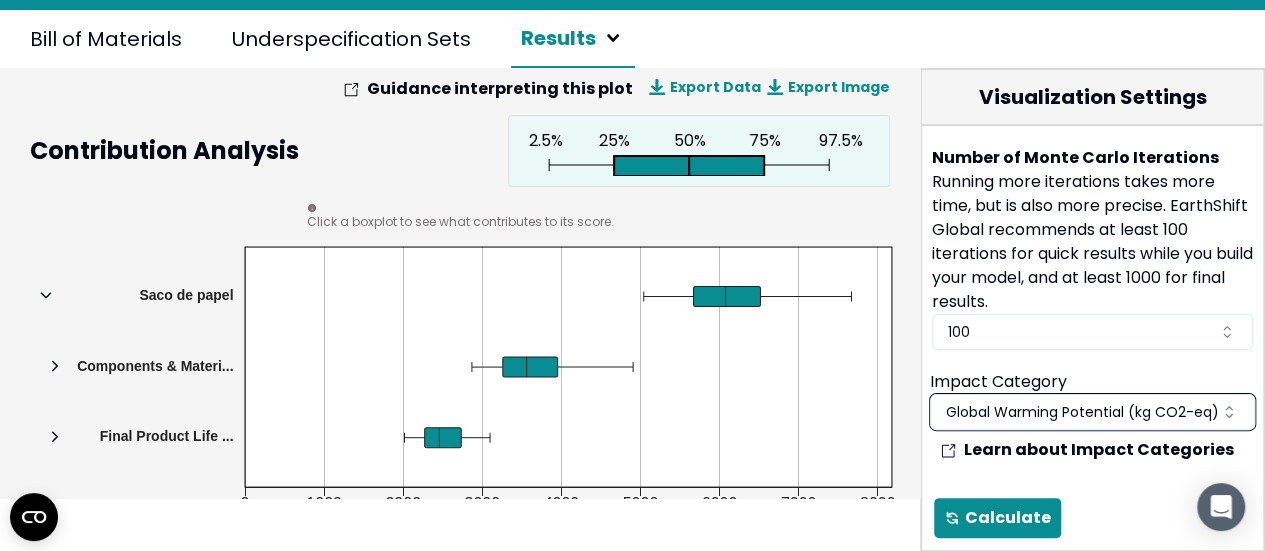 scroll, scrollTop: 0, scrollLeft: 0, axis: both 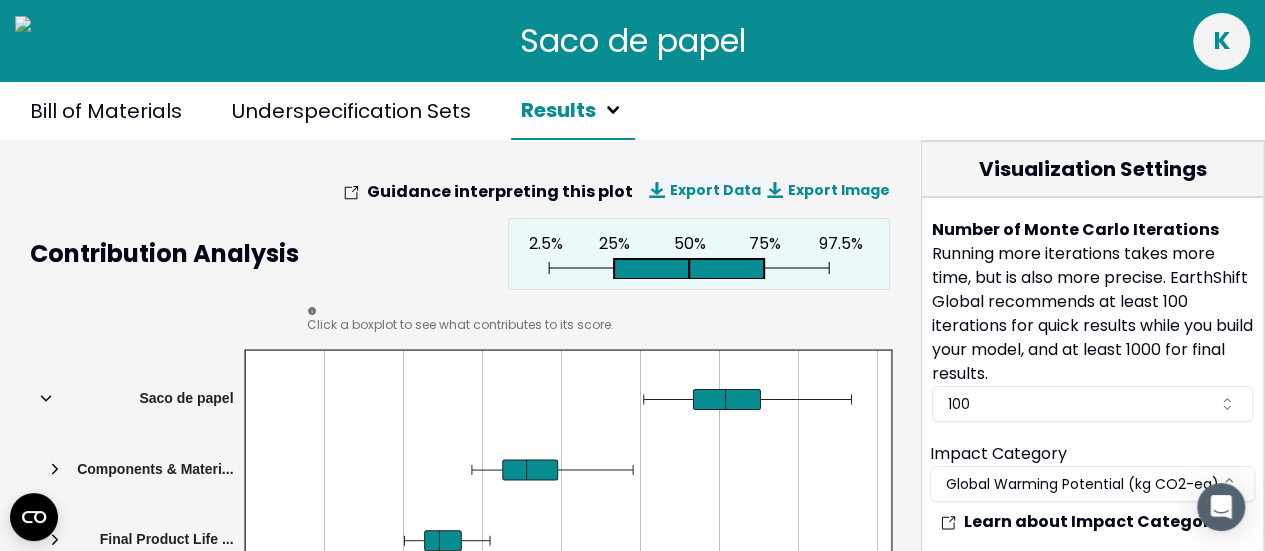 click on "Export Data" at bounding box center [704, 190] 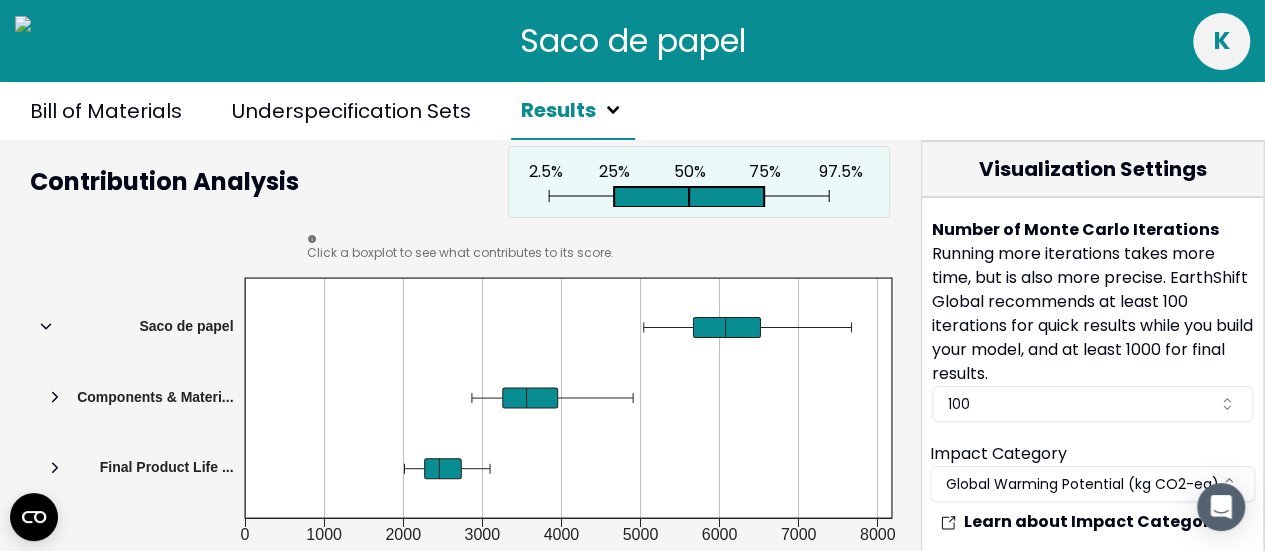 scroll, scrollTop: 138, scrollLeft: 0, axis: vertical 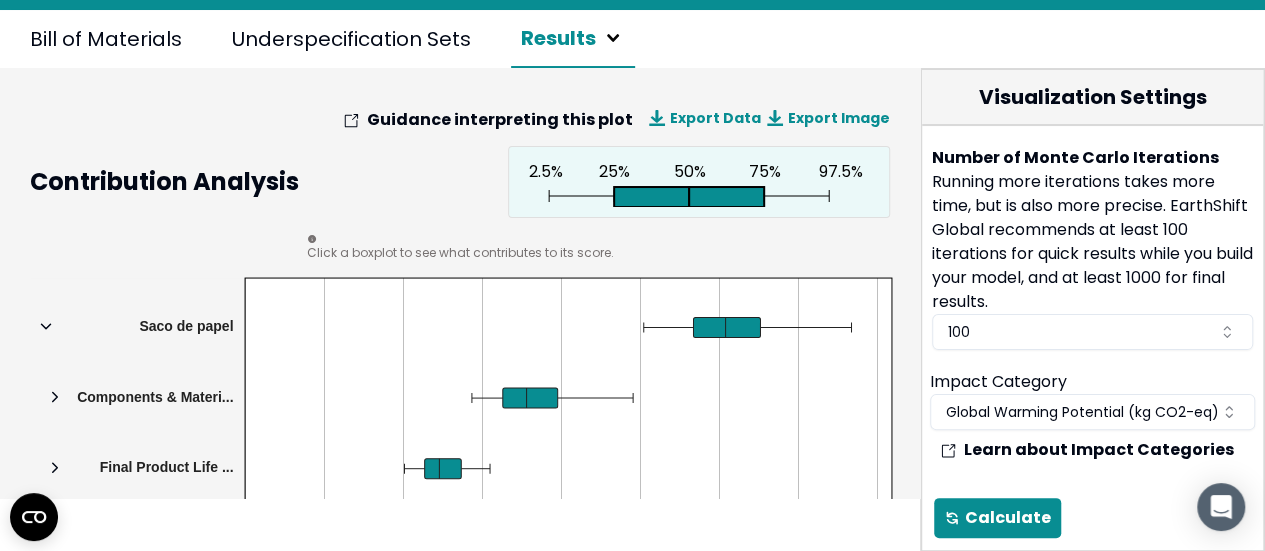 click on "Saco de papel k Bill of Materials Underspecification Sets Results   Guidance interpreting this plot  Export Data   Export Image Contribution Analysis 2.5% 25% 50% 75% 97.5%  Click a boxplot to see what contributes to its score. Final Product Life ... Components & Materi... Saco de papel 0 1000 2000 3000 4000 5000 6000 7000 8000 Global Warming Potential (kg CO2-eq) Visualization Settings Number of Monte Carlo Iterations Running more iterations takes more time, but is also more precise. EarthShift Global recommends at least 100 iterations for quick results while you build your model, and at least 1000 for final results. 100 Impact Category Global Warming Potential (kg CO2-eq) Learn about Impact Categories  Calculate
8000" at bounding box center [632, 240] 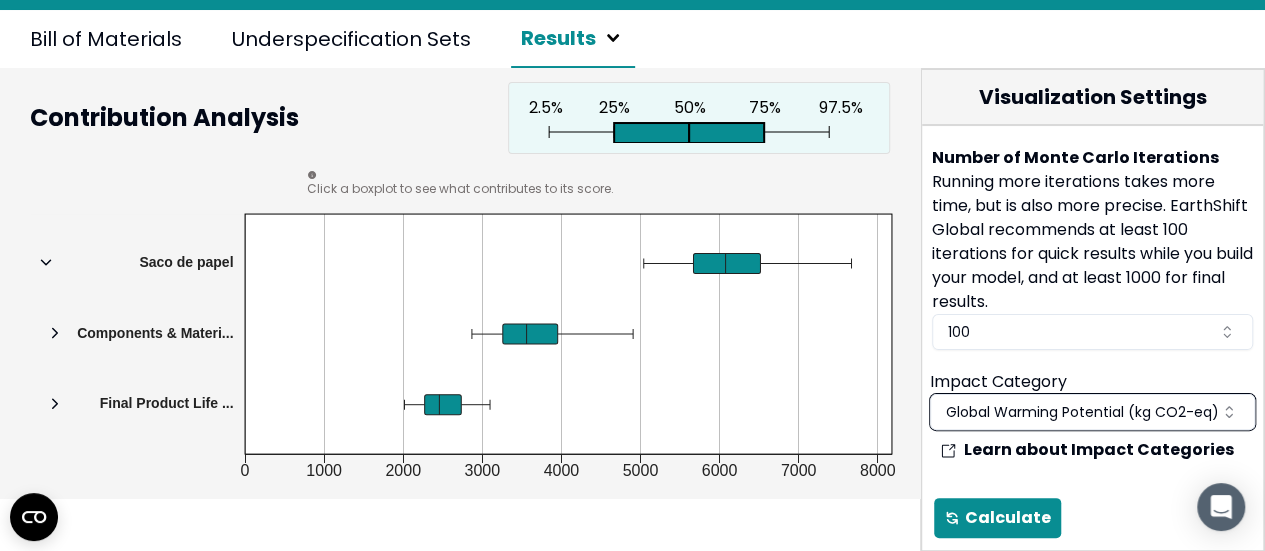 scroll, scrollTop: 0, scrollLeft: 0, axis: both 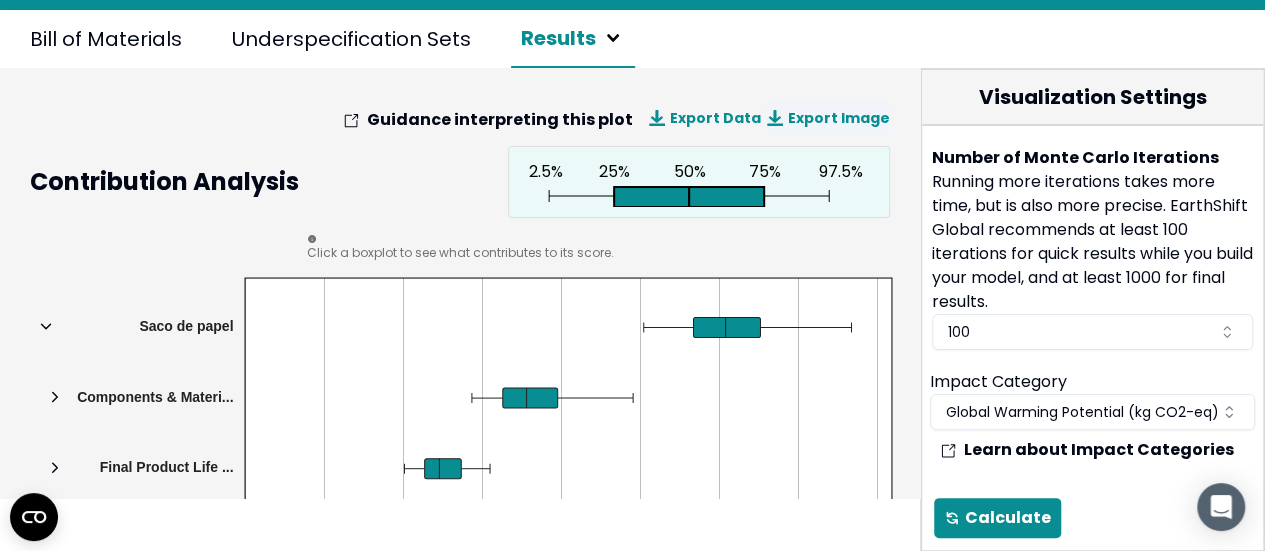 click on "Export Image" at bounding box center (828, 118) 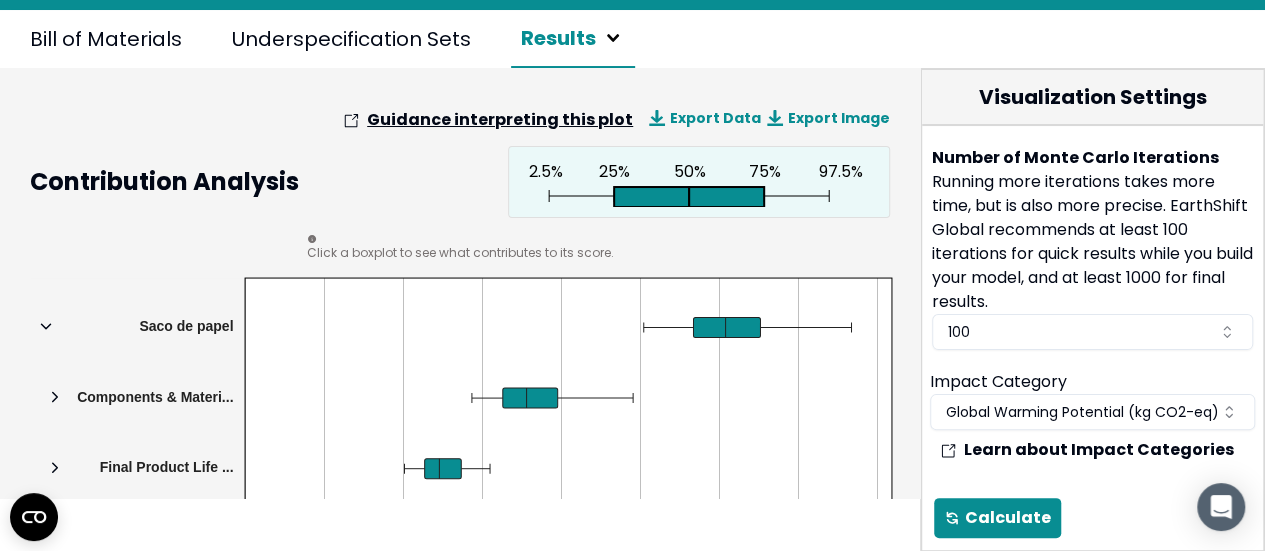 click on "Guidance interpreting this plot" at bounding box center (488, 120) 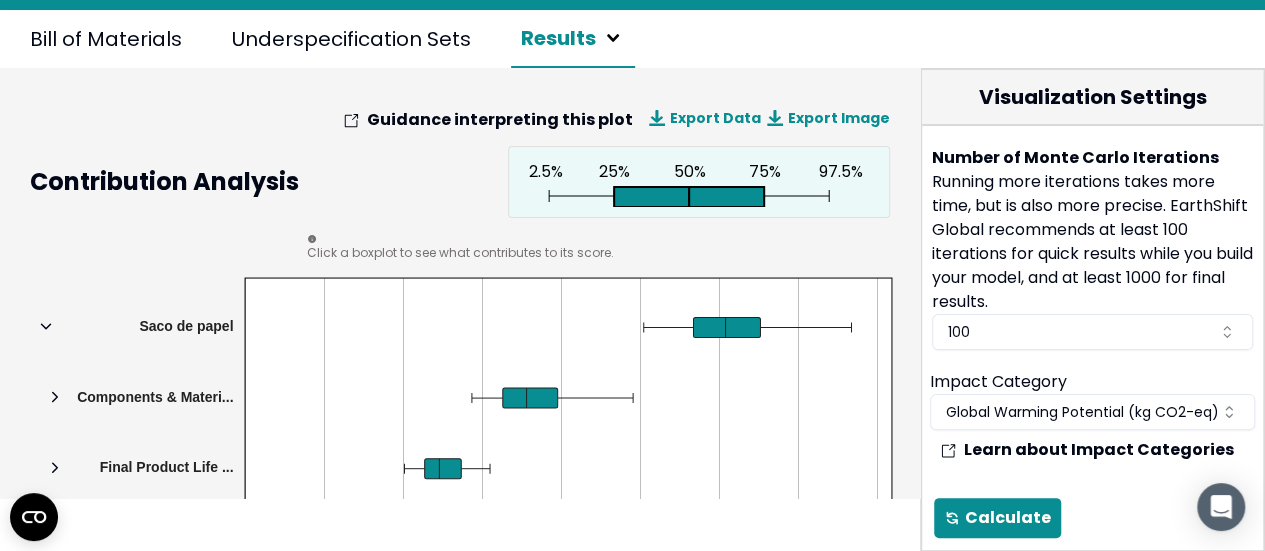 scroll, scrollTop: 138, scrollLeft: 0, axis: vertical 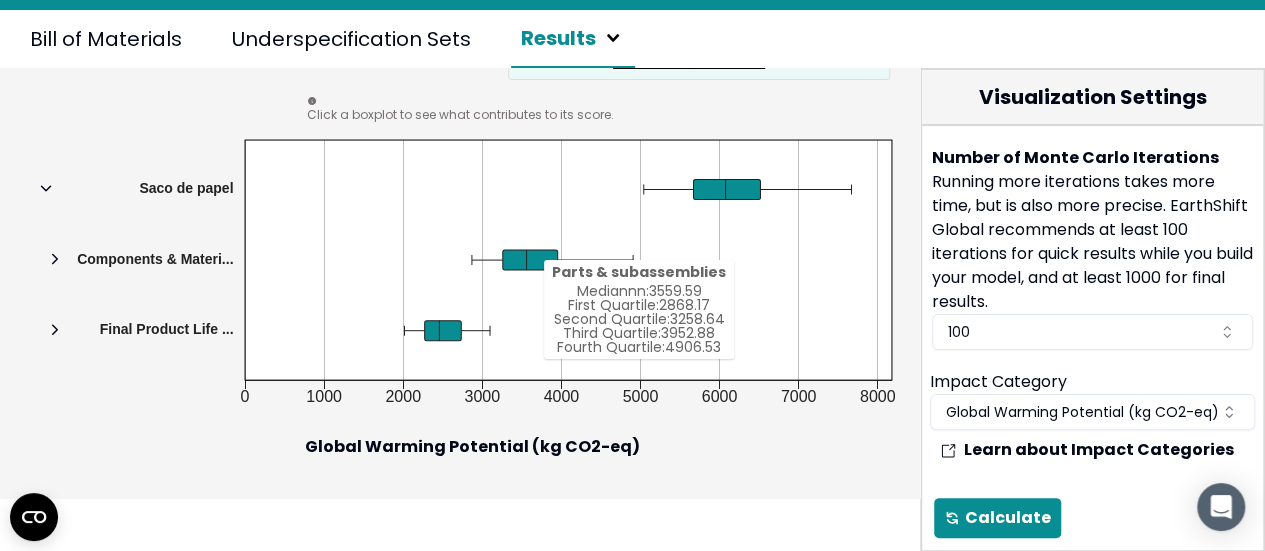 click 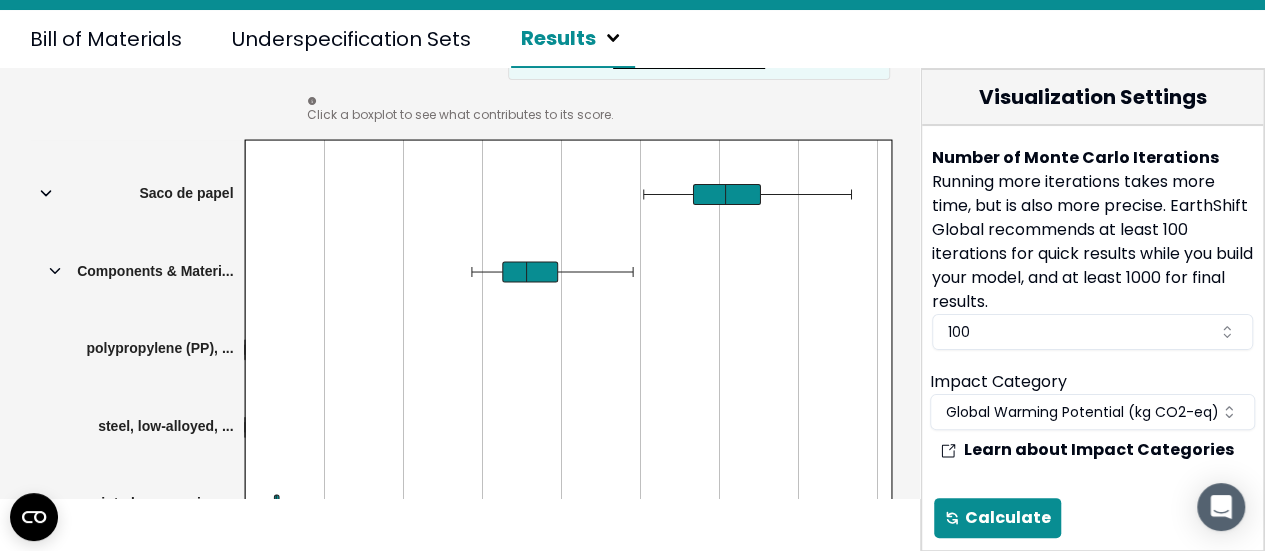 click 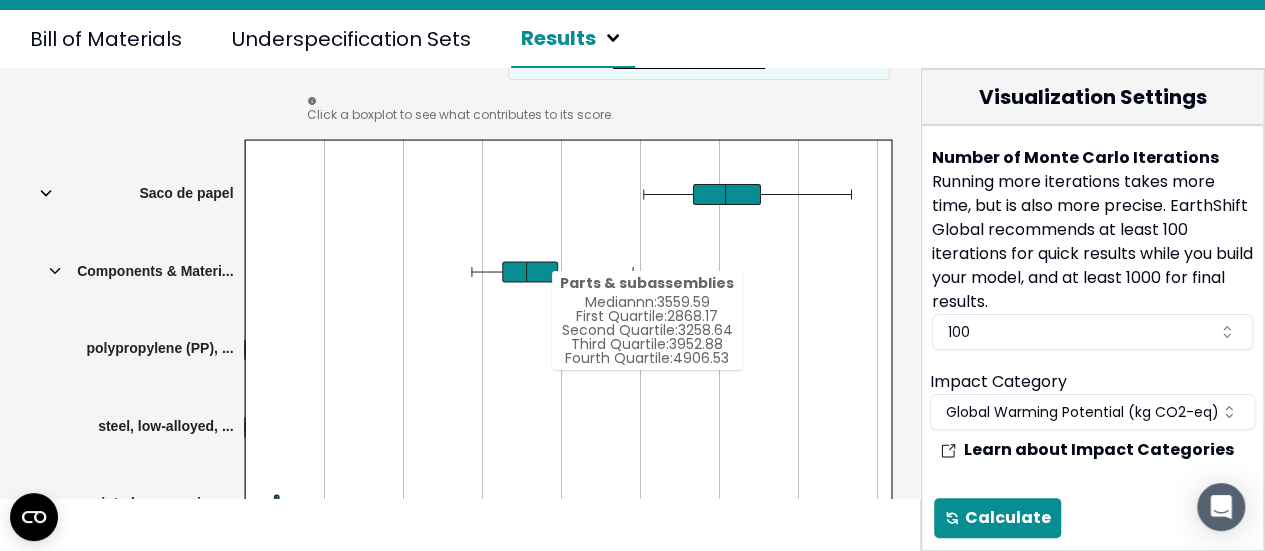 click 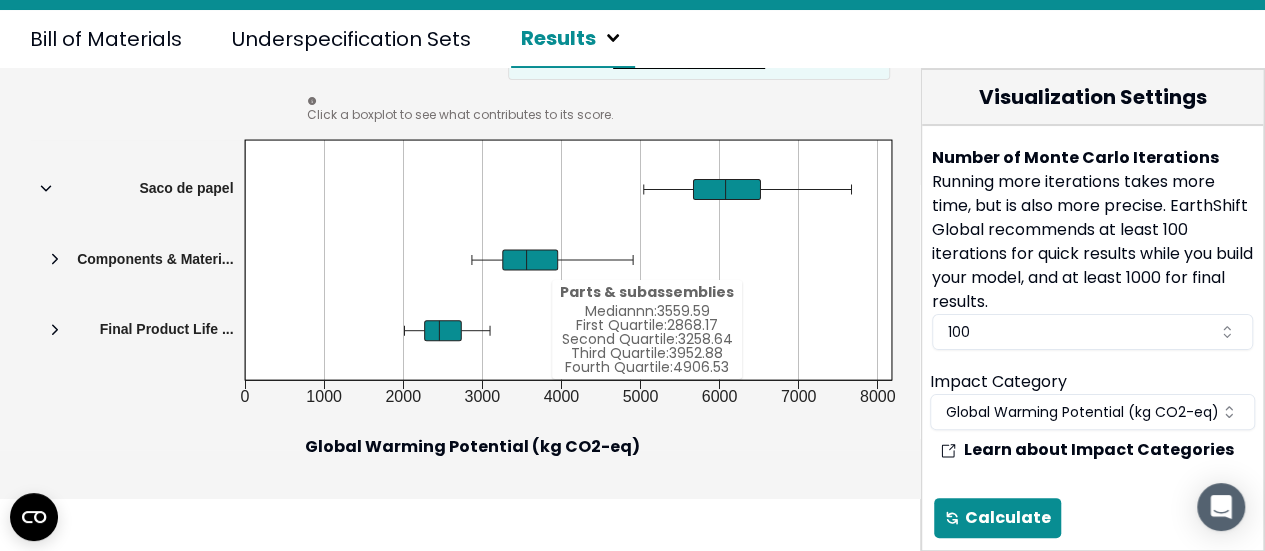 click 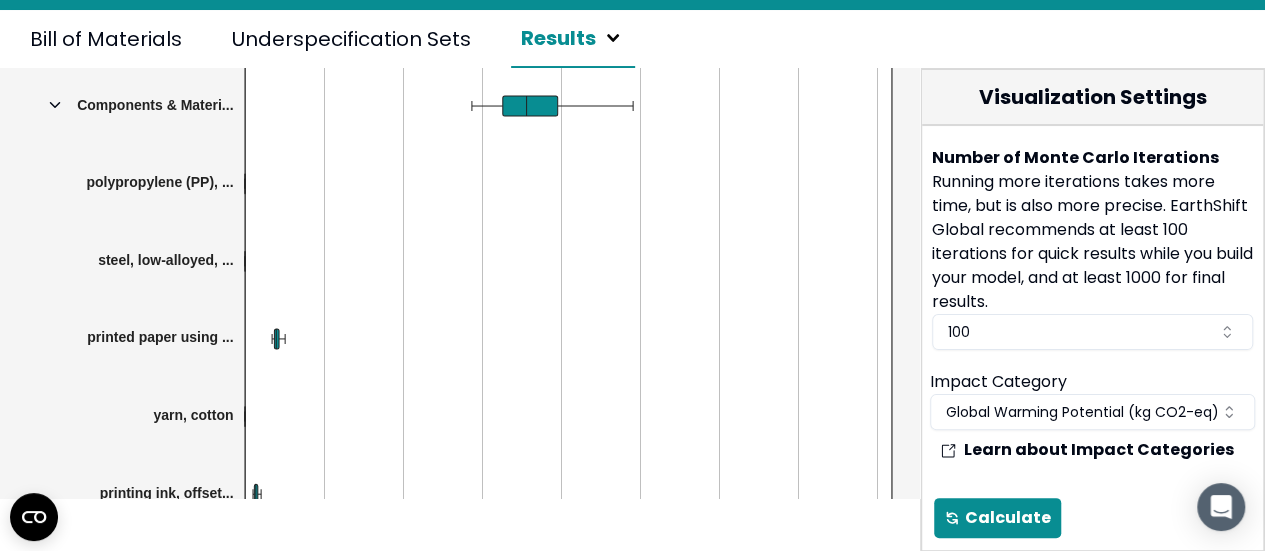 scroll, scrollTop: 138, scrollLeft: 0, axis: vertical 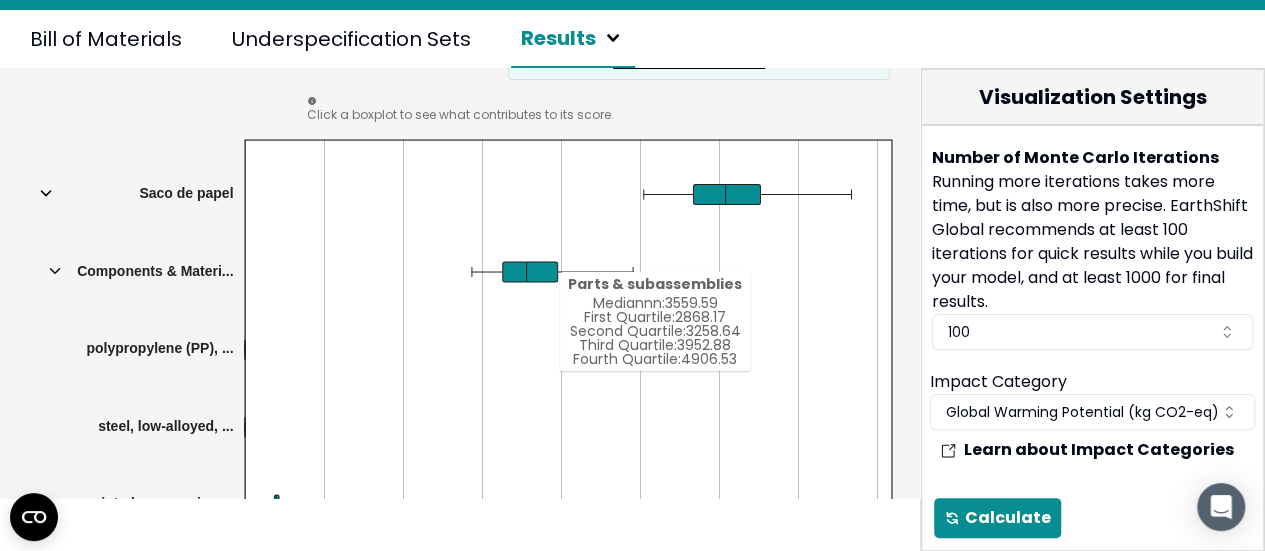 click 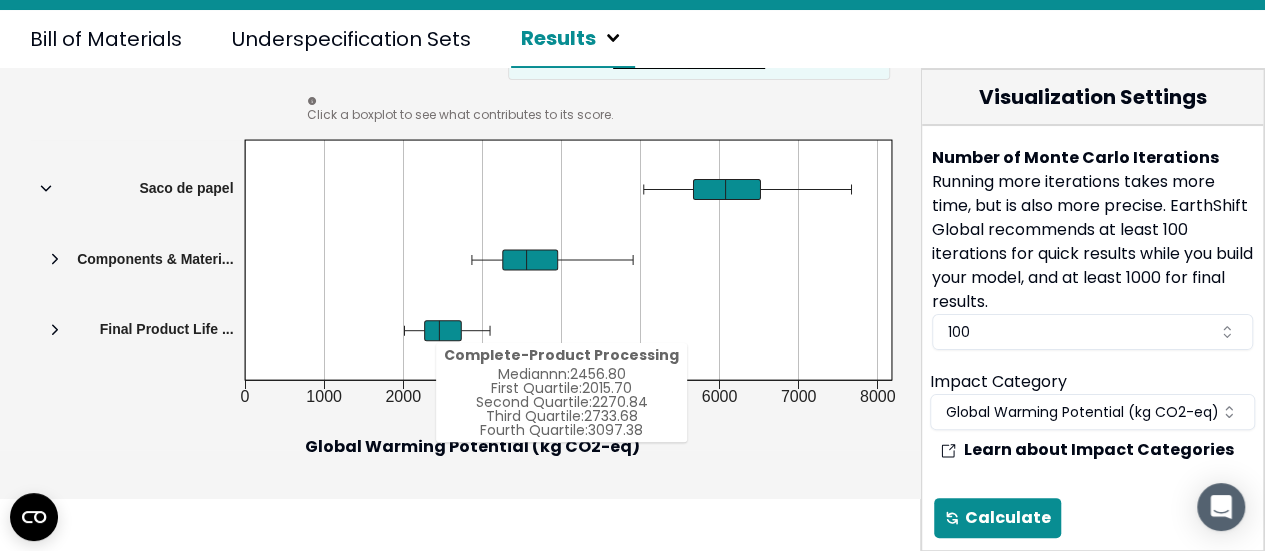 click 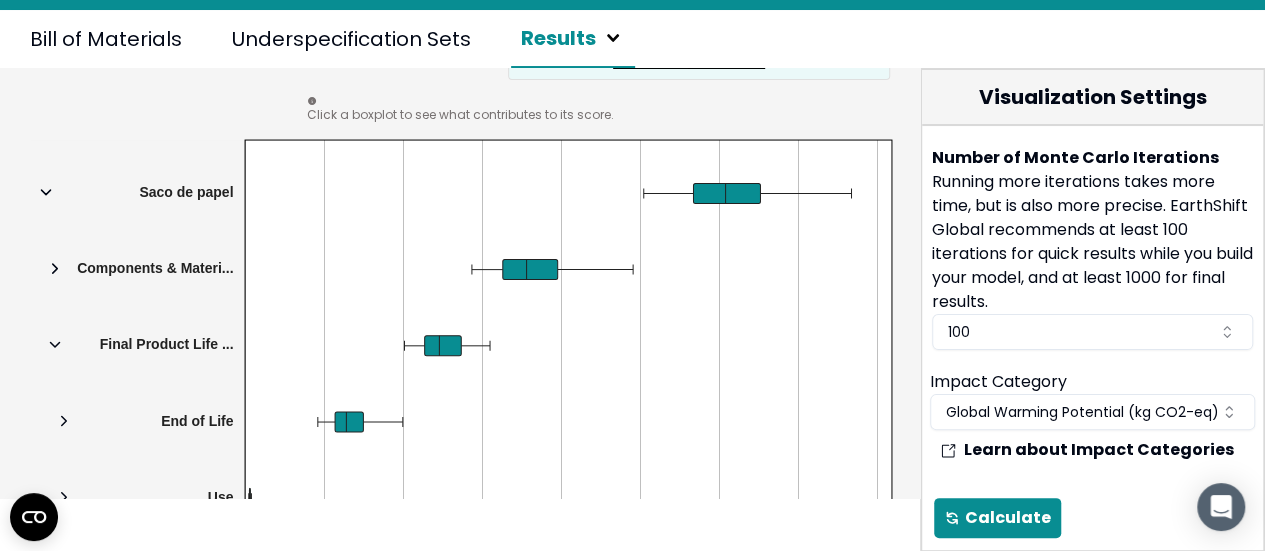 click 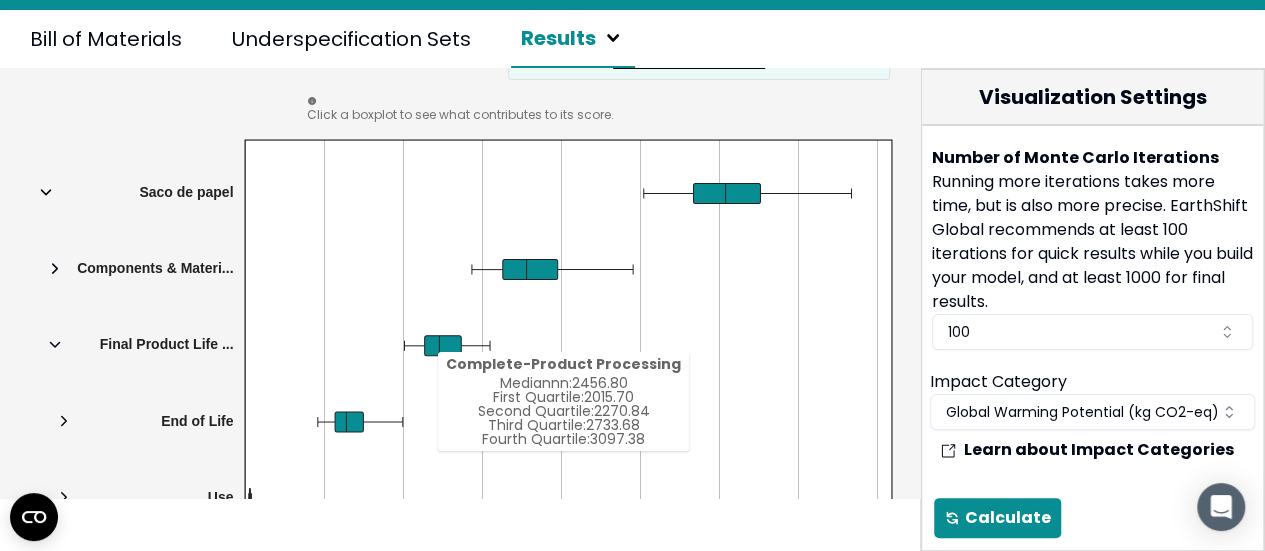 click 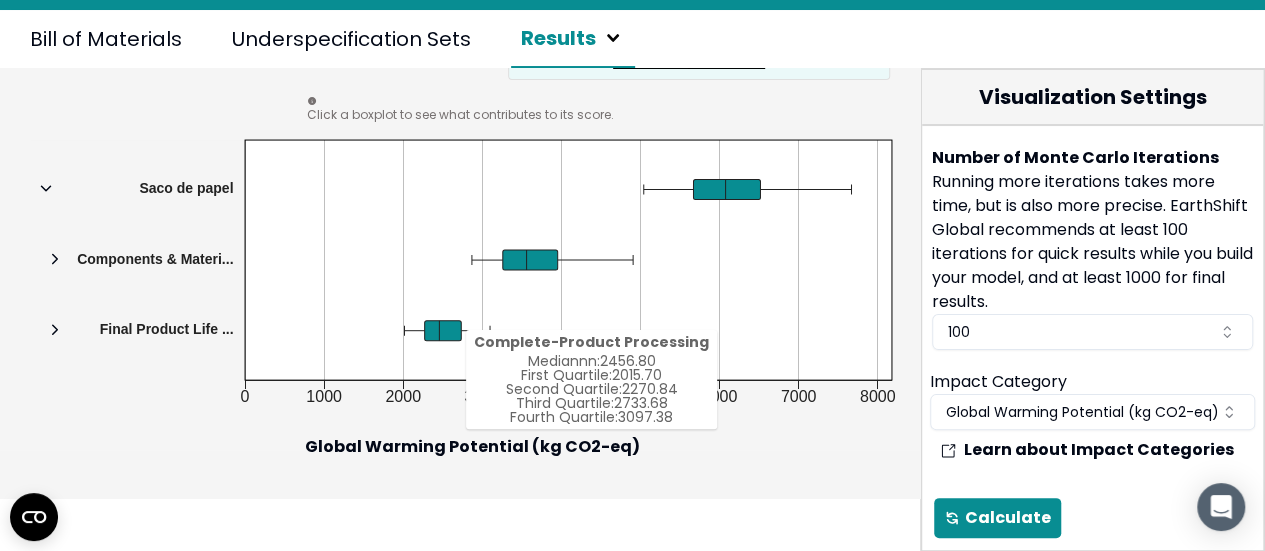 click 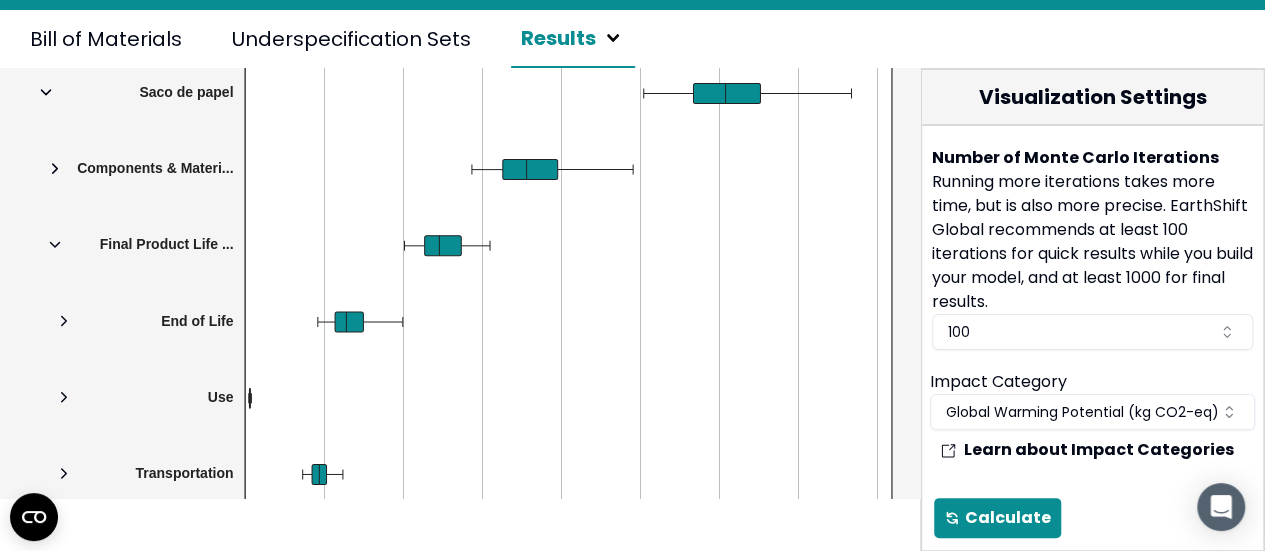 scroll, scrollTop: 238, scrollLeft: 0, axis: vertical 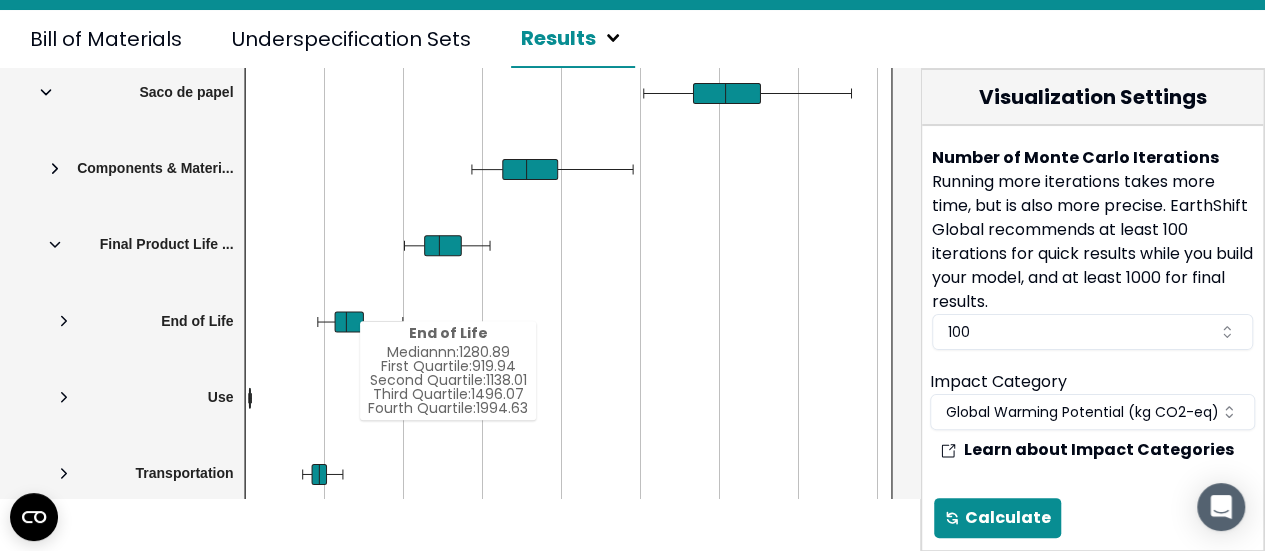 click 